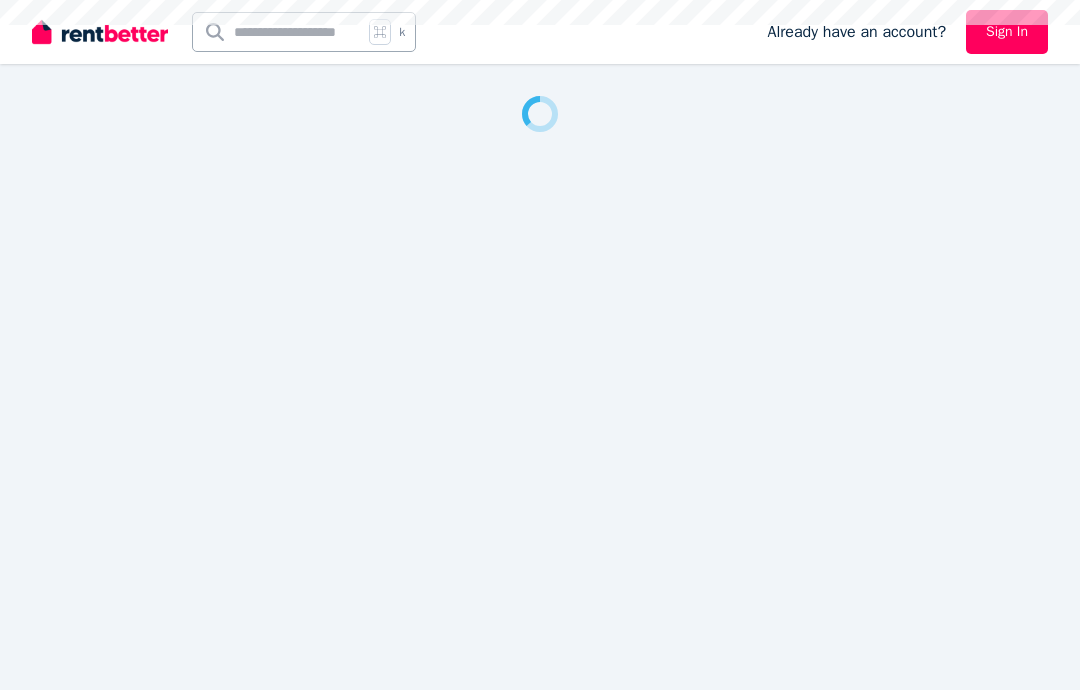 scroll, scrollTop: 0, scrollLeft: 0, axis: both 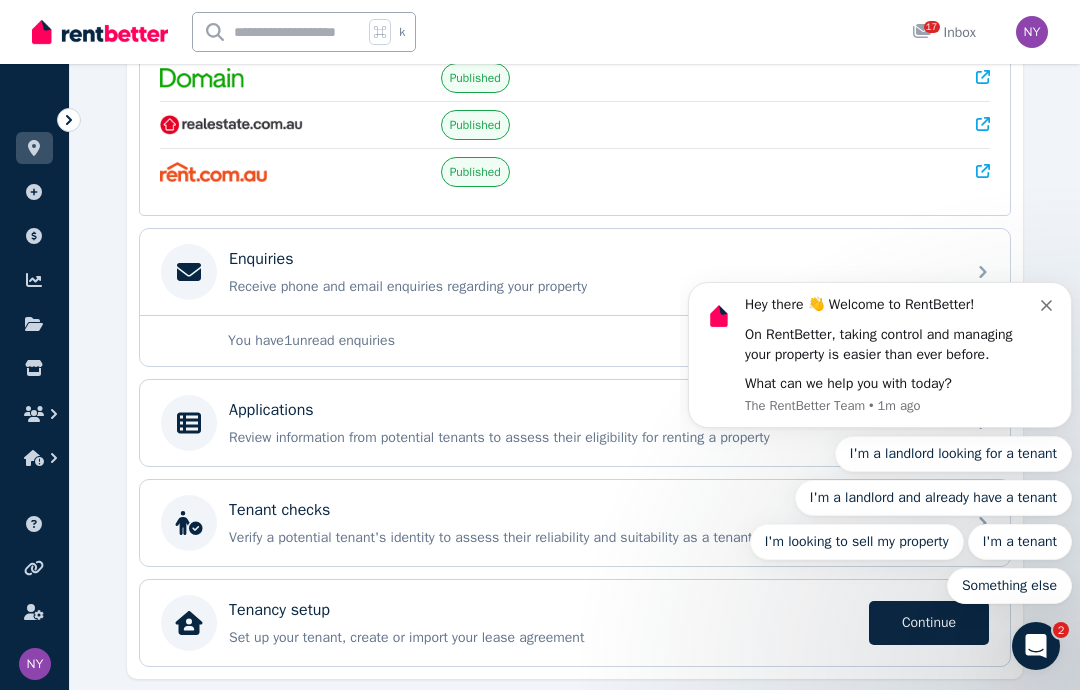 click on "You have  1  unread enquiries" at bounding box center (566, 341) 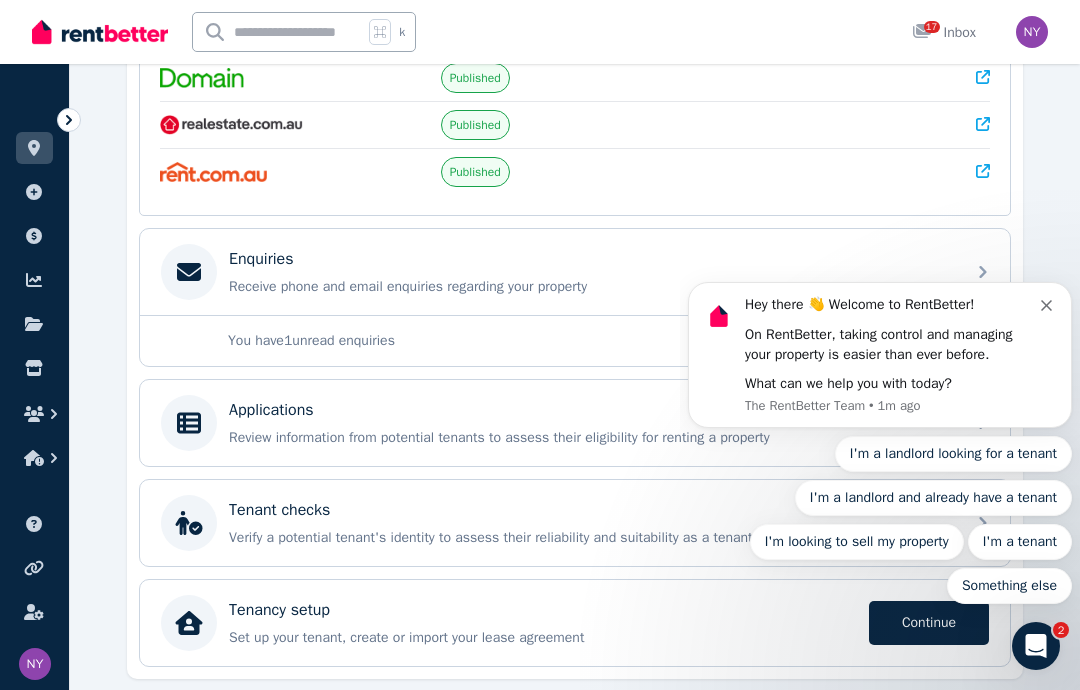 click on "Enquiries Receive phone and email enquiries regarding your property" at bounding box center (575, 272) 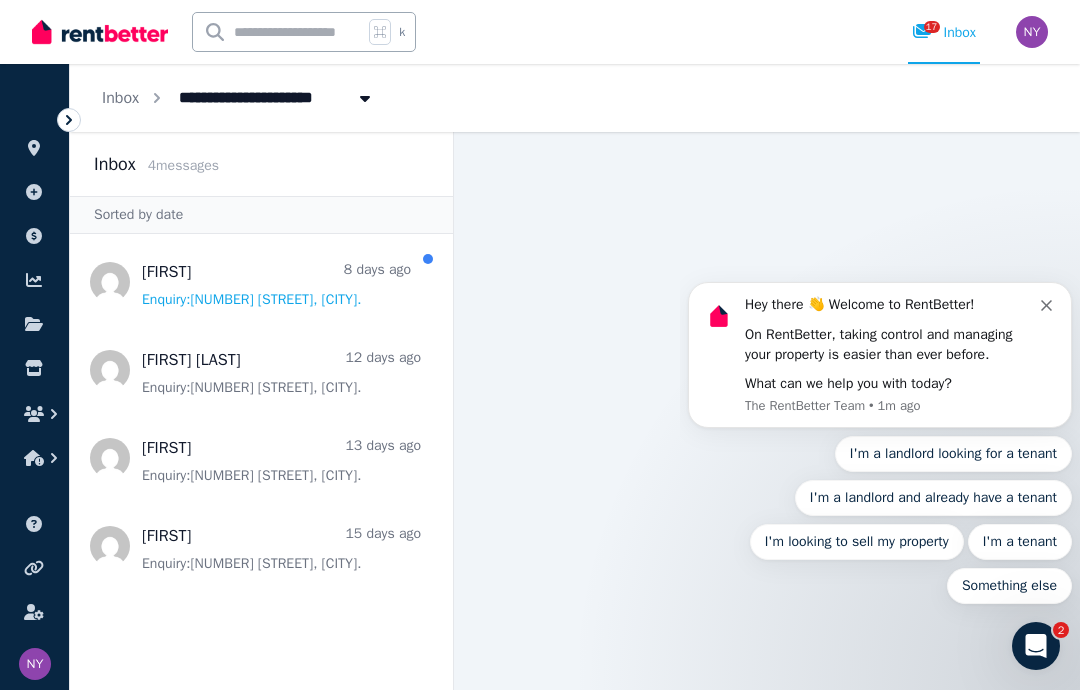click at bounding box center [261, 282] 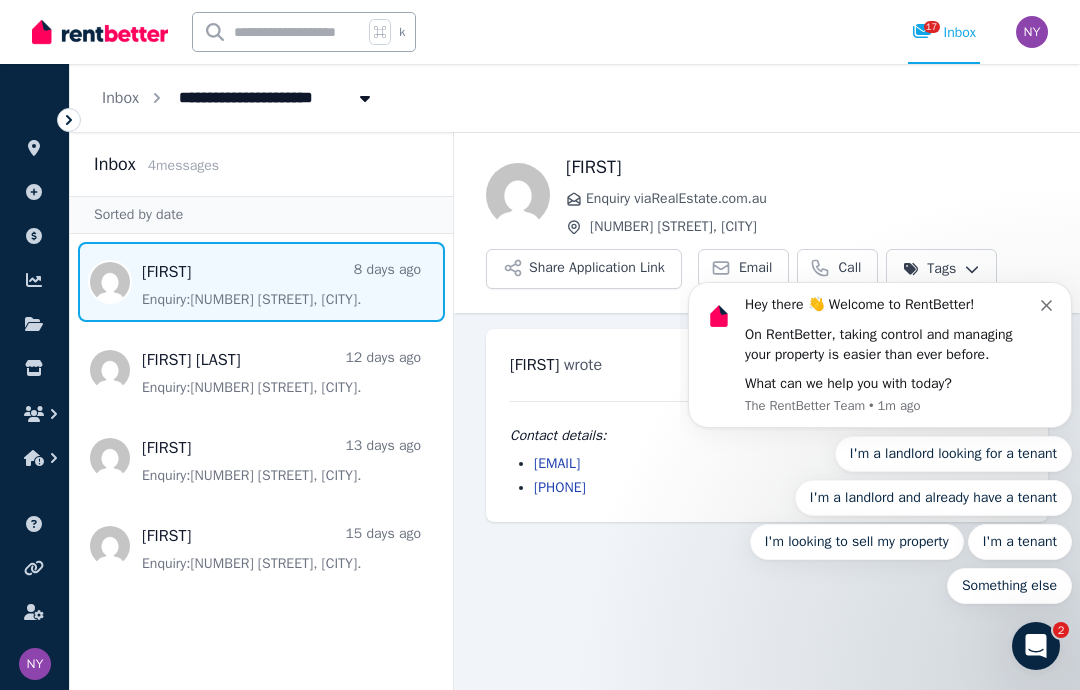 scroll, scrollTop: 80, scrollLeft: 0, axis: vertical 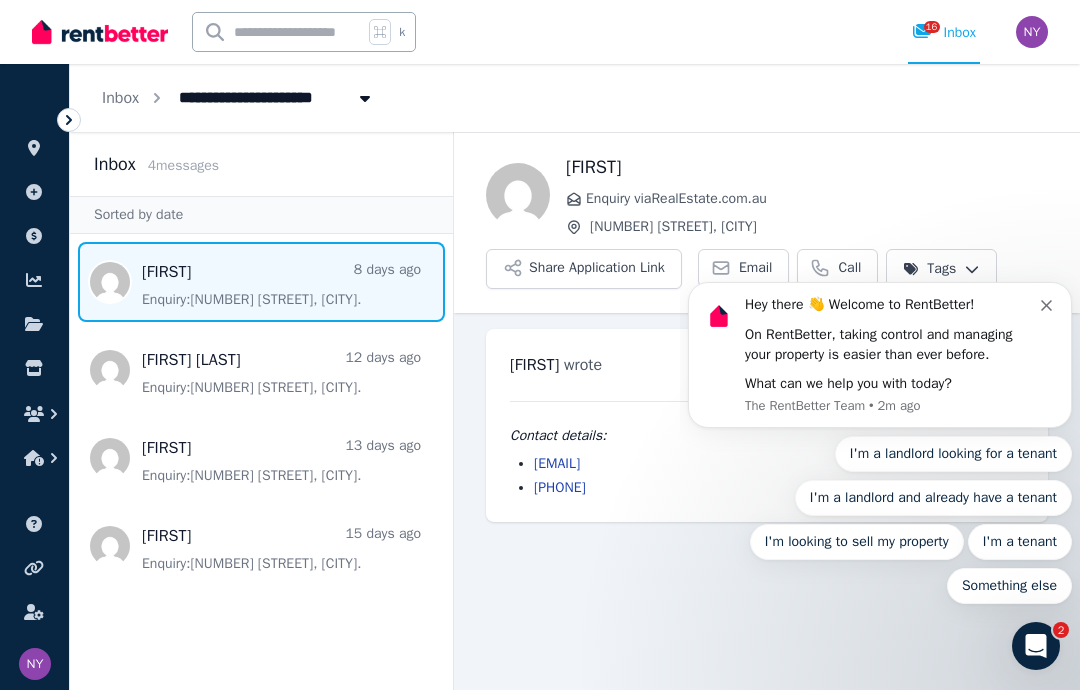 click on "Back [FIRST] Enquiry via RealEstate.com.au [NUMBER] [STREET], [CITY] Share Application Link Email Call Tags [FIRST] wrote [DURATION] ago [TIME] on [DAY], [DATE] [YEAR] Contact details: [EMAIL] [PHONE]" at bounding box center (767, 411) 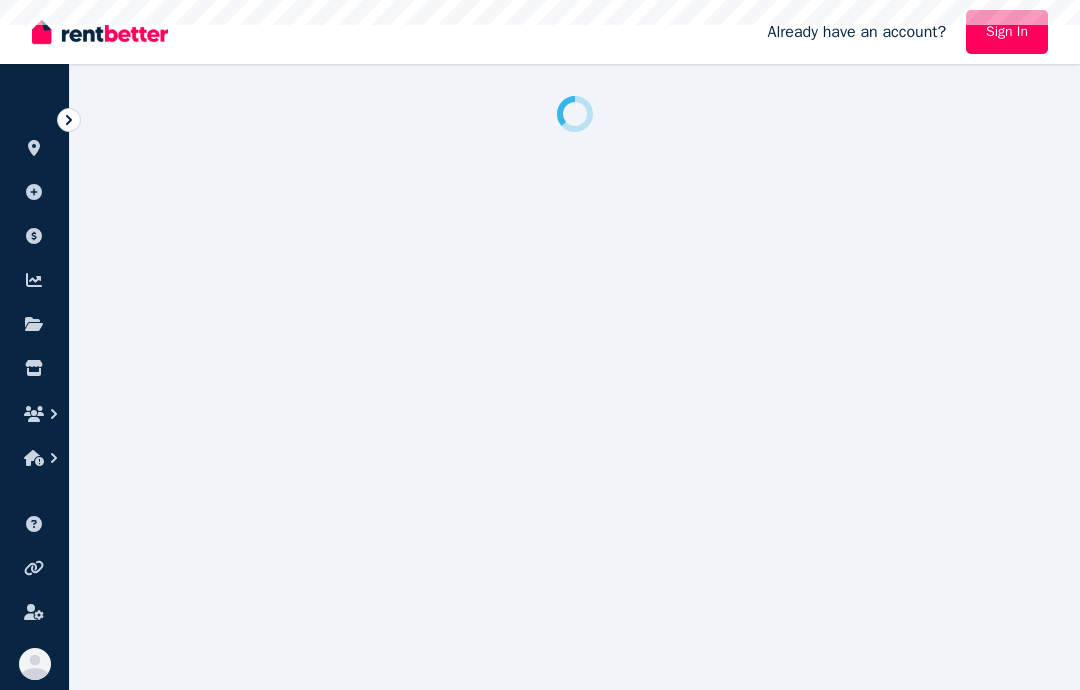 scroll, scrollTop: 0, scrollLeft: 0, axis: both 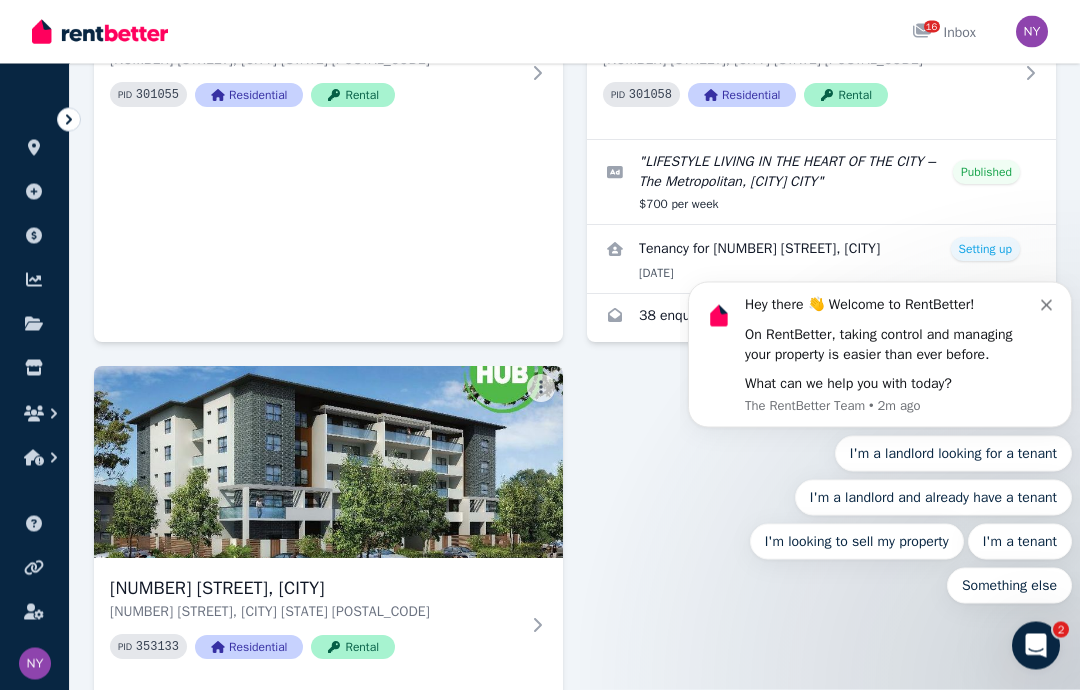 click on "Hey there 👋 Welcome to RentBetter!  On RentBetter, taking control and managing your property is easier than ever before.  What can we help you with today?  The RentBetter Team • 2m ago I'm a landlord looking for a tenant I'm a landlord and already have a tenant I'm looking to sell my property I'm a tenant Something else" at bounding box center (880, 360) 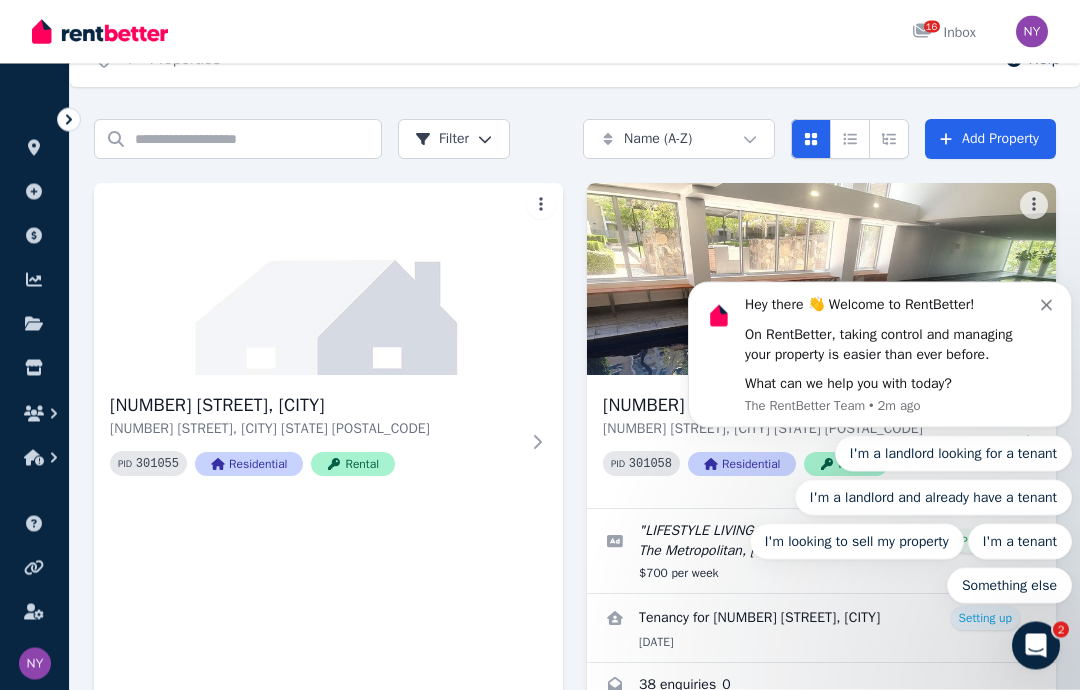 scroll, scrollTop: 40, scrollLeft: 0, axis: vertical 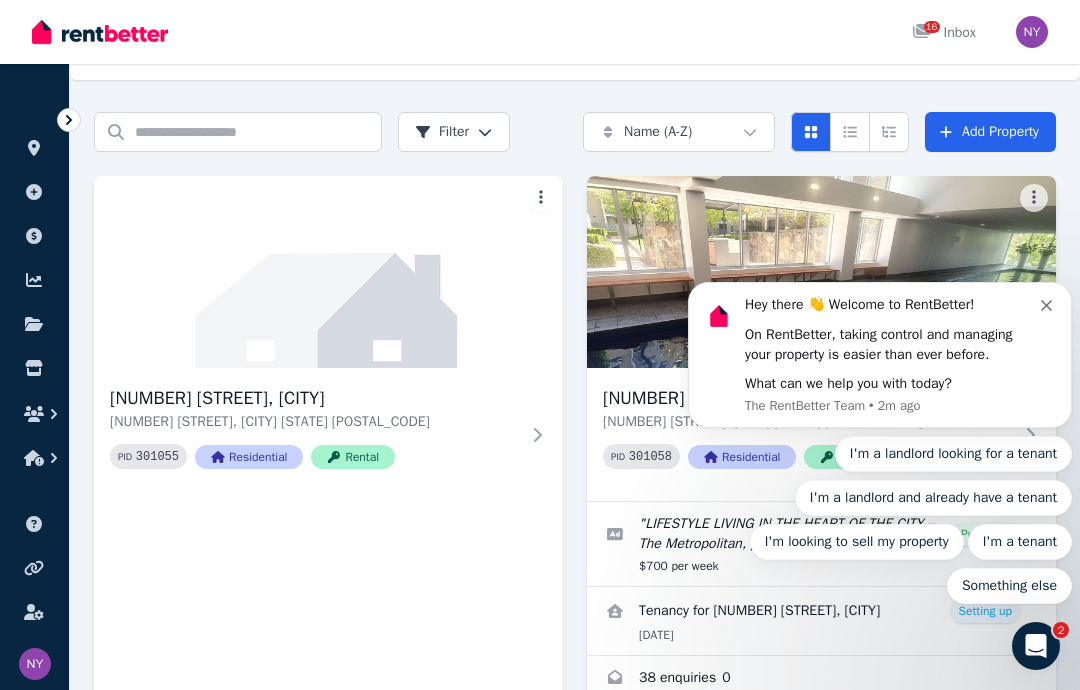 click on "I'm a landlord looking for a tenant I'm a landlord and already have a tenant I'm looking to sell my property I'm a tenant Something else" at bounding box center (880, 520) 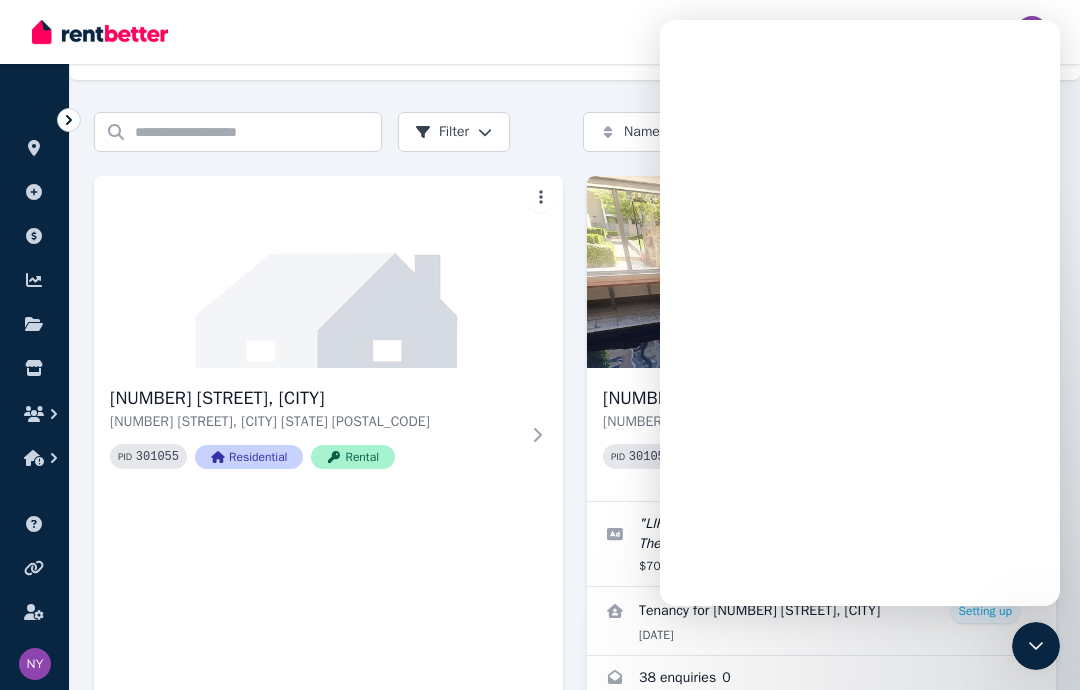 scroll, scrollTop: 0, scrollLeft: 0, axis: both 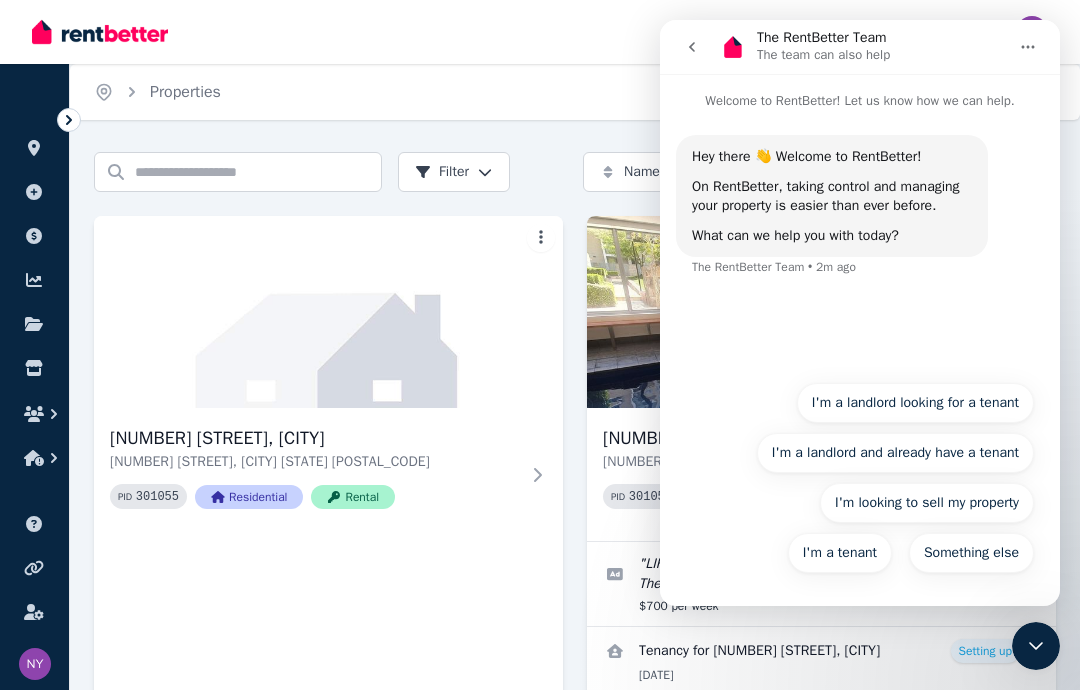 click 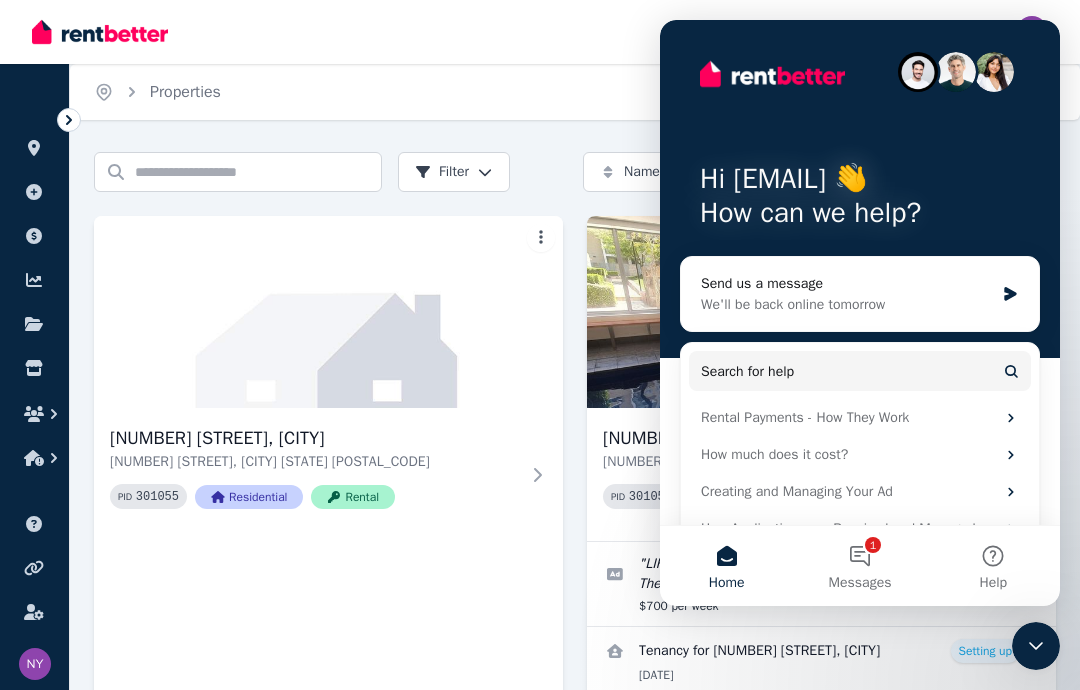 click on "1-2 The Mews, Canberra 1-2 The Mews, Canberra ACT 2601 PID   301055 Residential Rental" at bounding box center [328, 480] 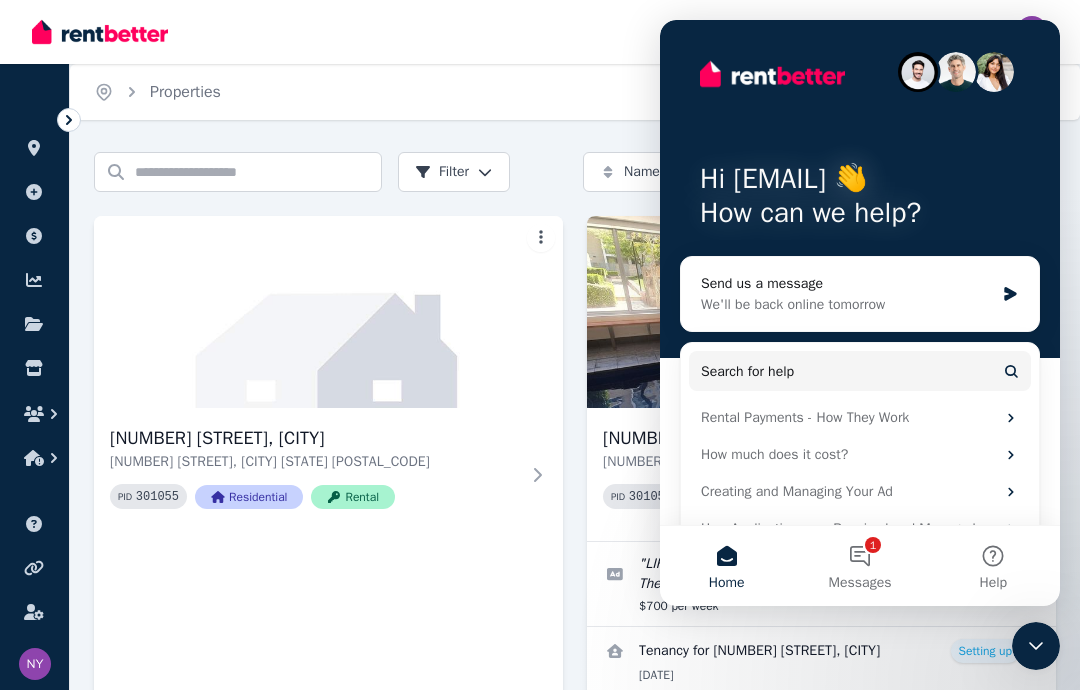 click on "Home" at bounding box center (726, 566) 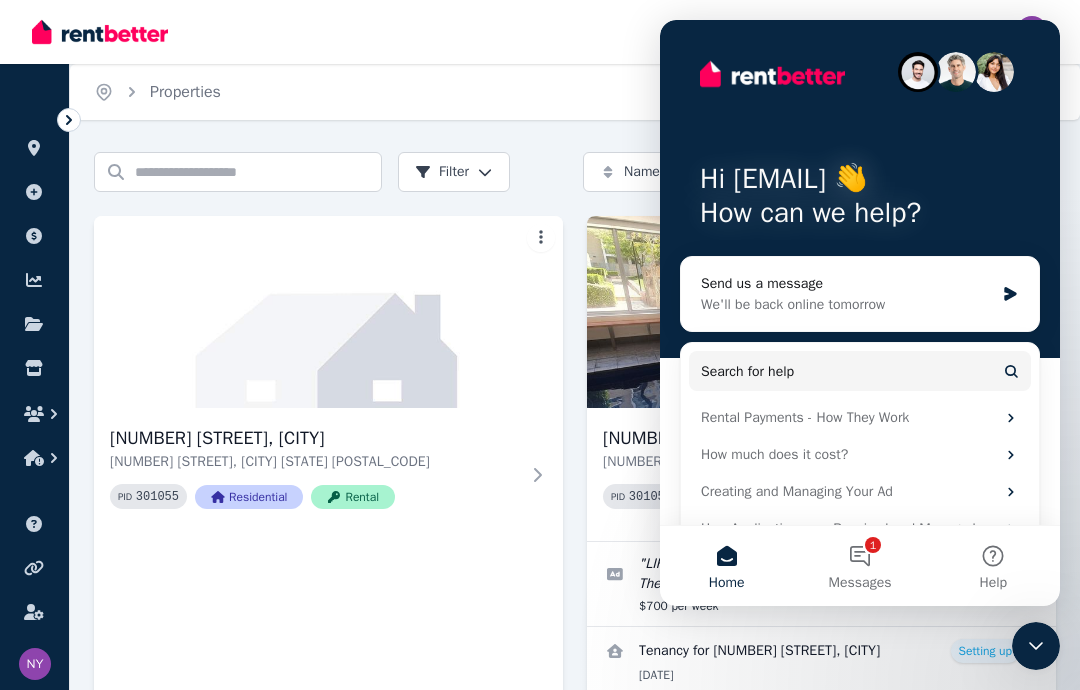 click on "1-2 The Mews, Canberra 1-2 The Mews, Canberra ACT 2601 PID   301055 Residential Rental" at bounding box center [328, 480] 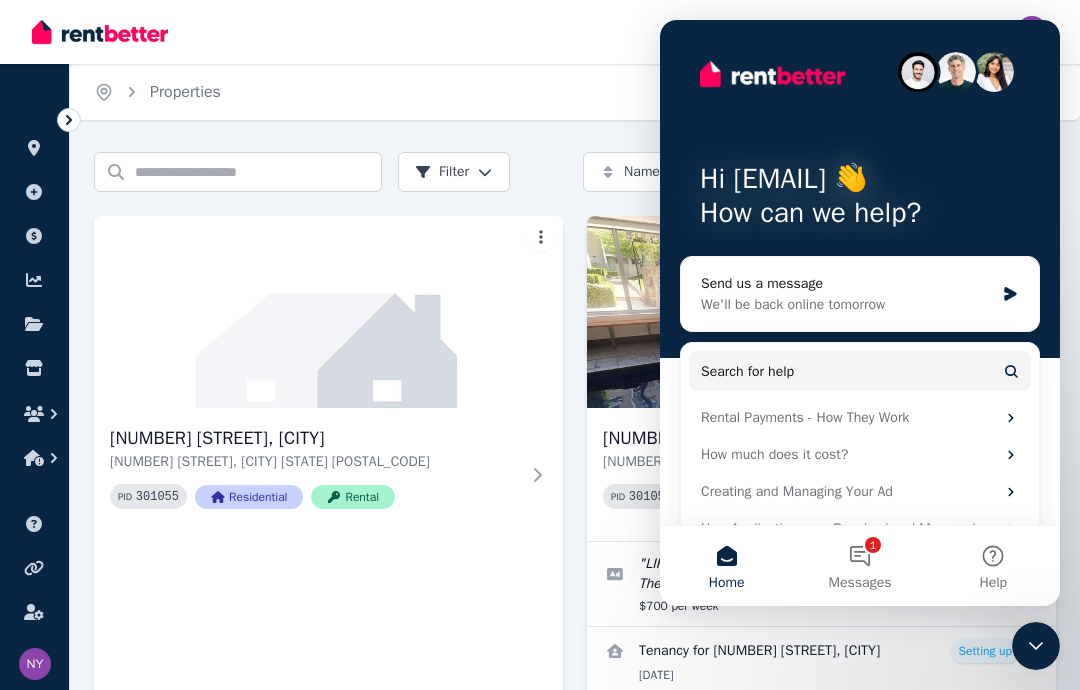 scroll, scrollTop: 0, scrollLeft: 0, axis: both 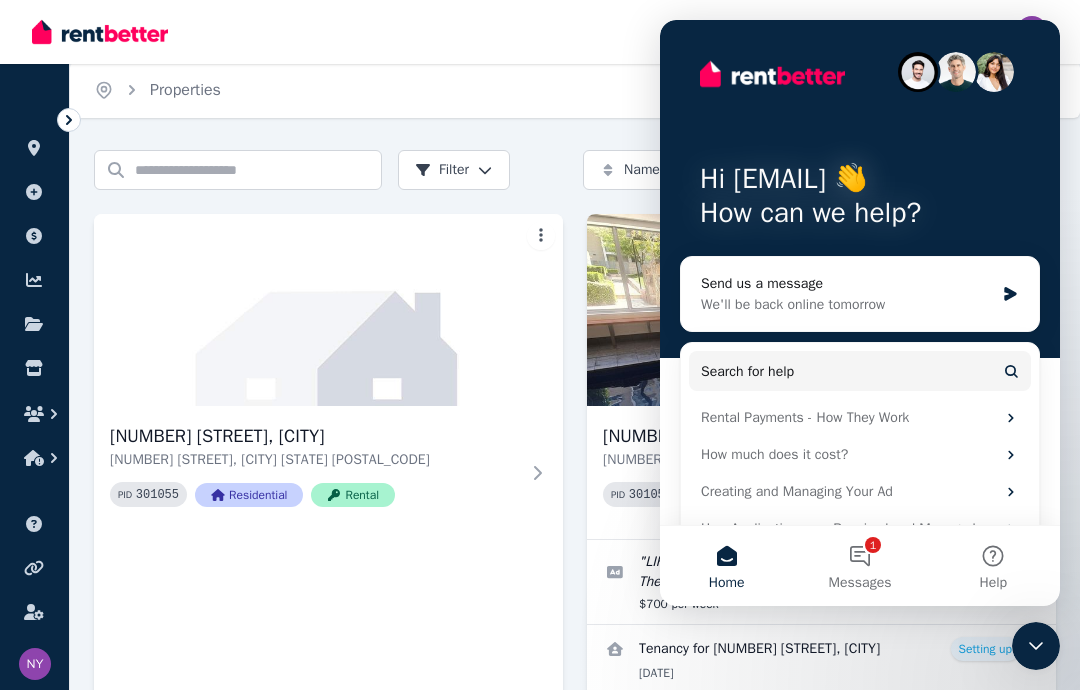 click on "Home" at bounding box center [726, 566] 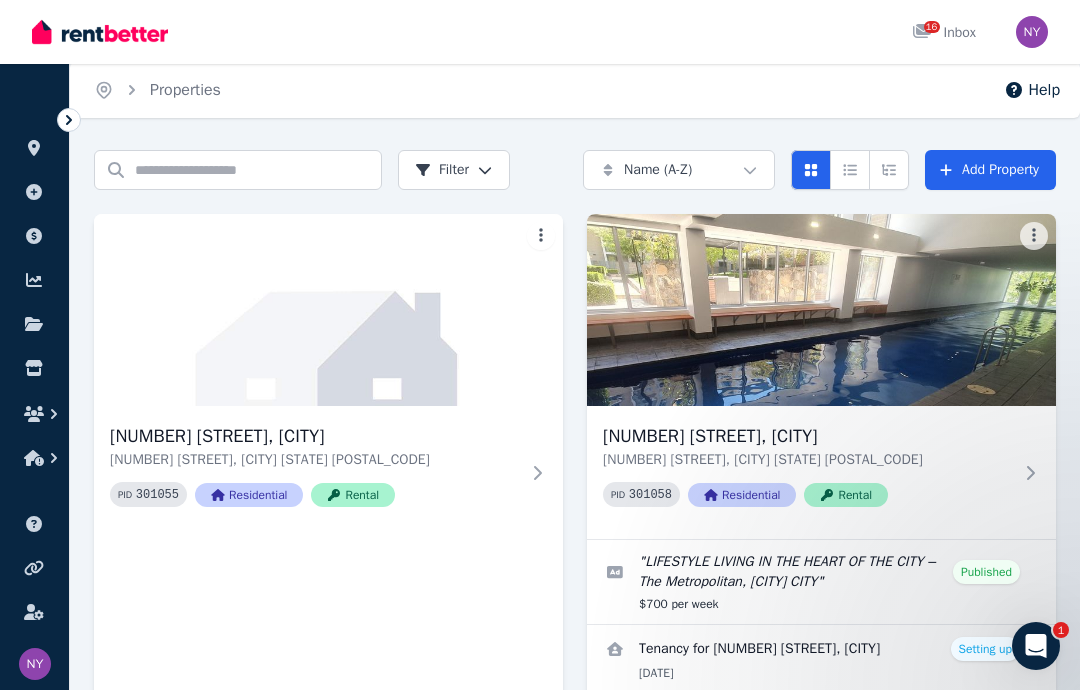 scroll, scrollTop: 40, scrollLeft: 0, axis: vertical 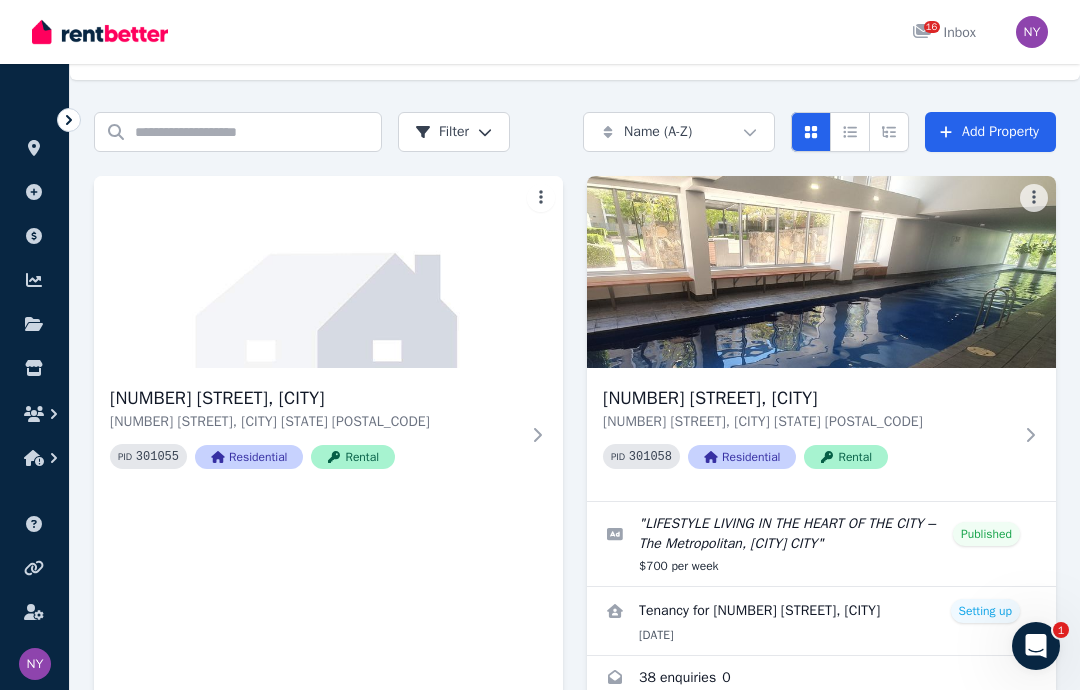 click at bounding box center (821, 544) 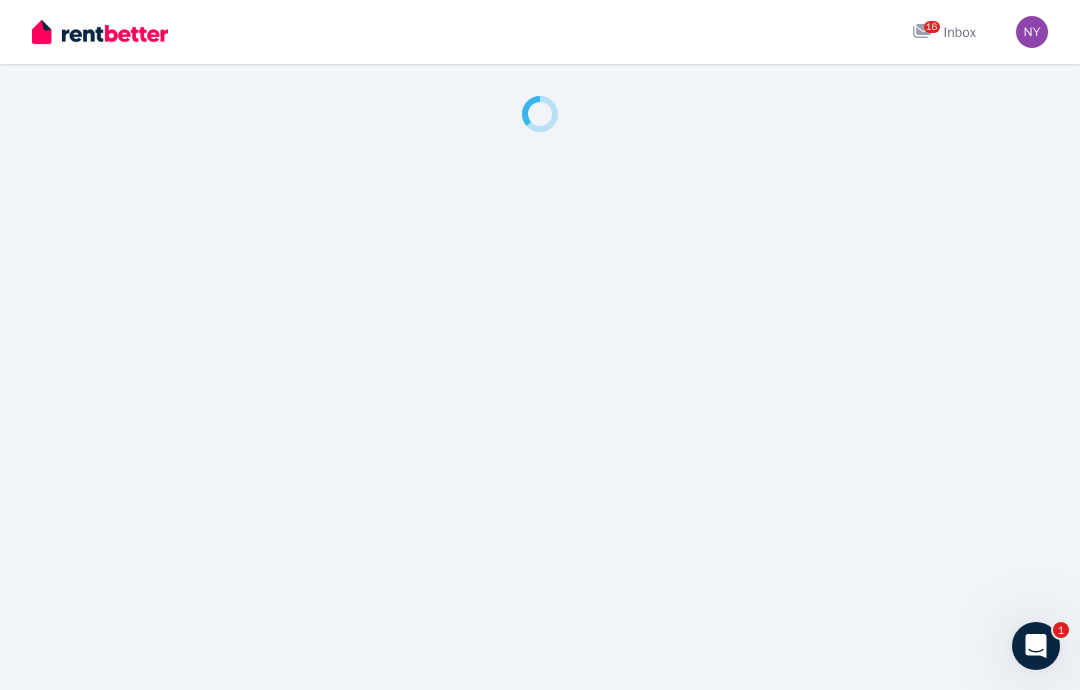 scroll, scrollTop: 0, scrollLeft: 0, axis: both 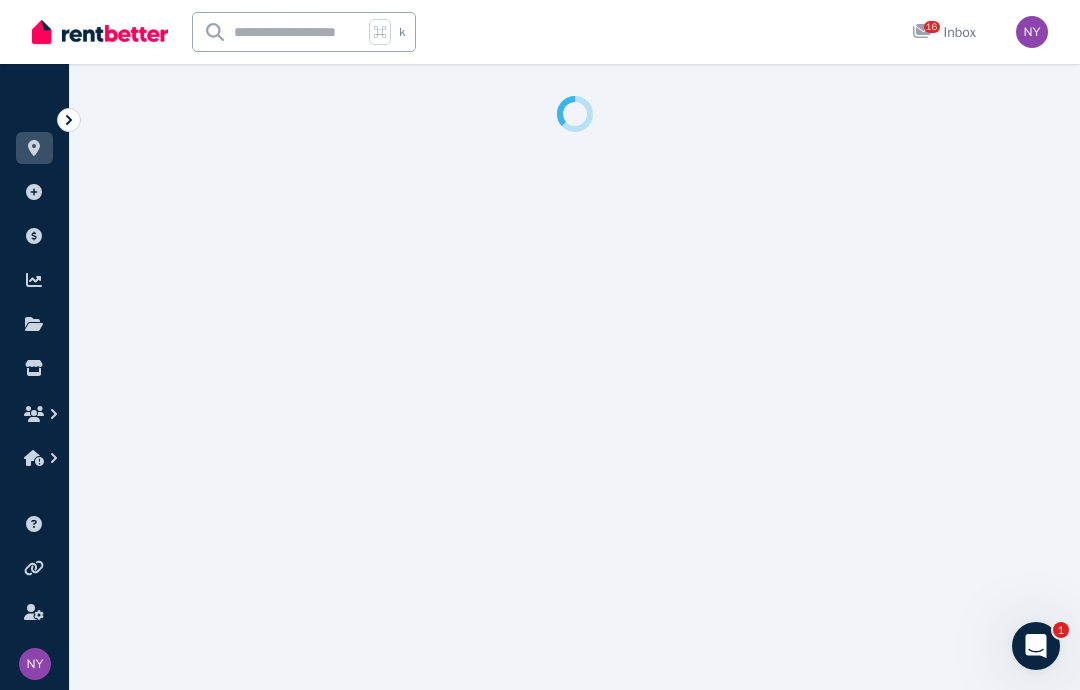select on "**********" 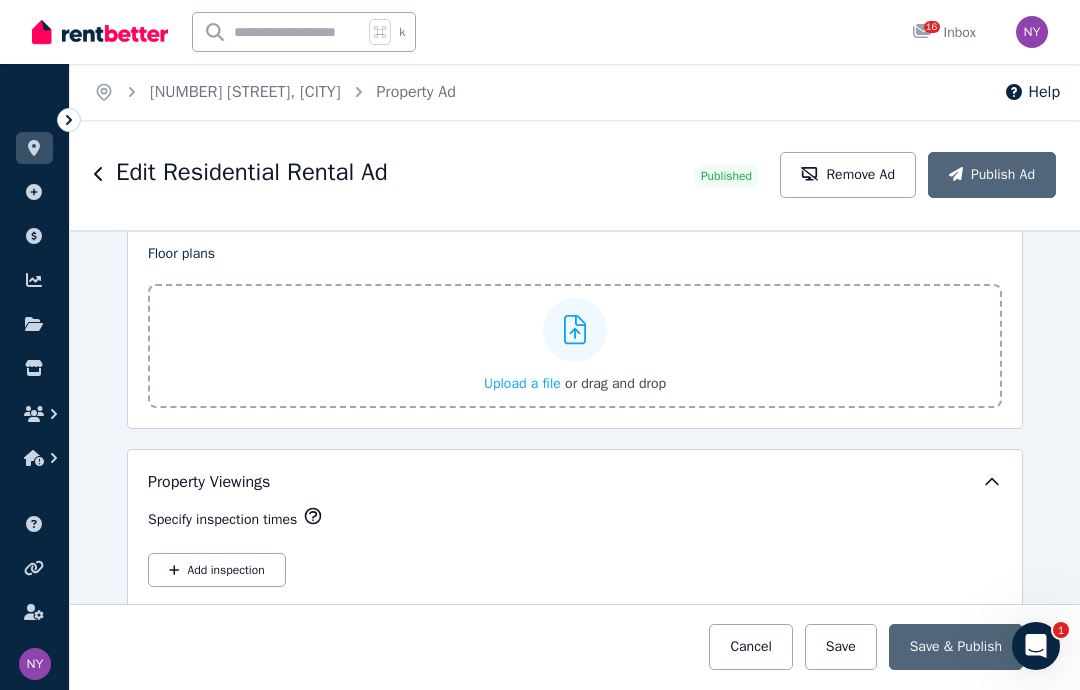 scroll, scrollTop: 2997, scrollLeft: 0, axis: vertical 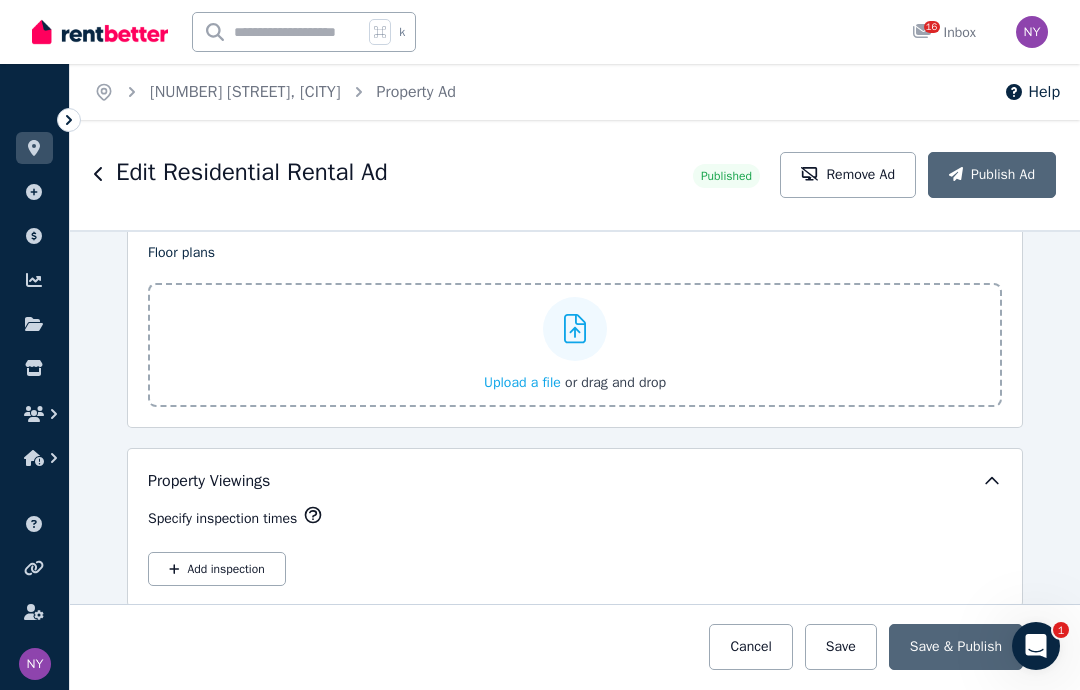 click on "Add inspection" at bounding box center (217, 569) 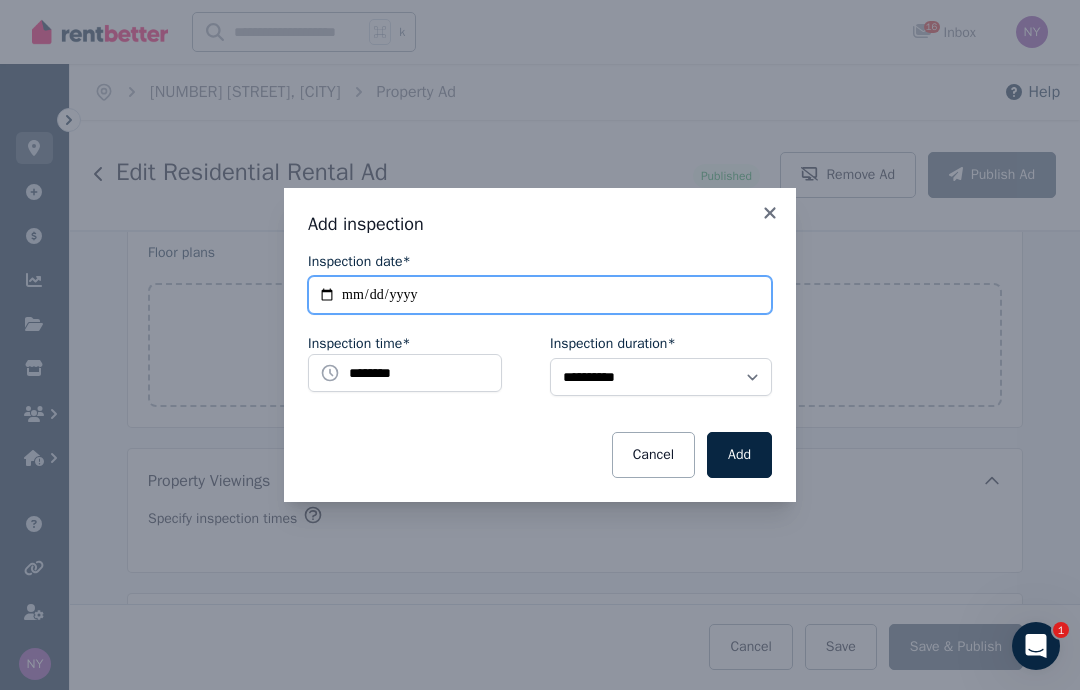 click on "**********" at bounding box center (540, 295) 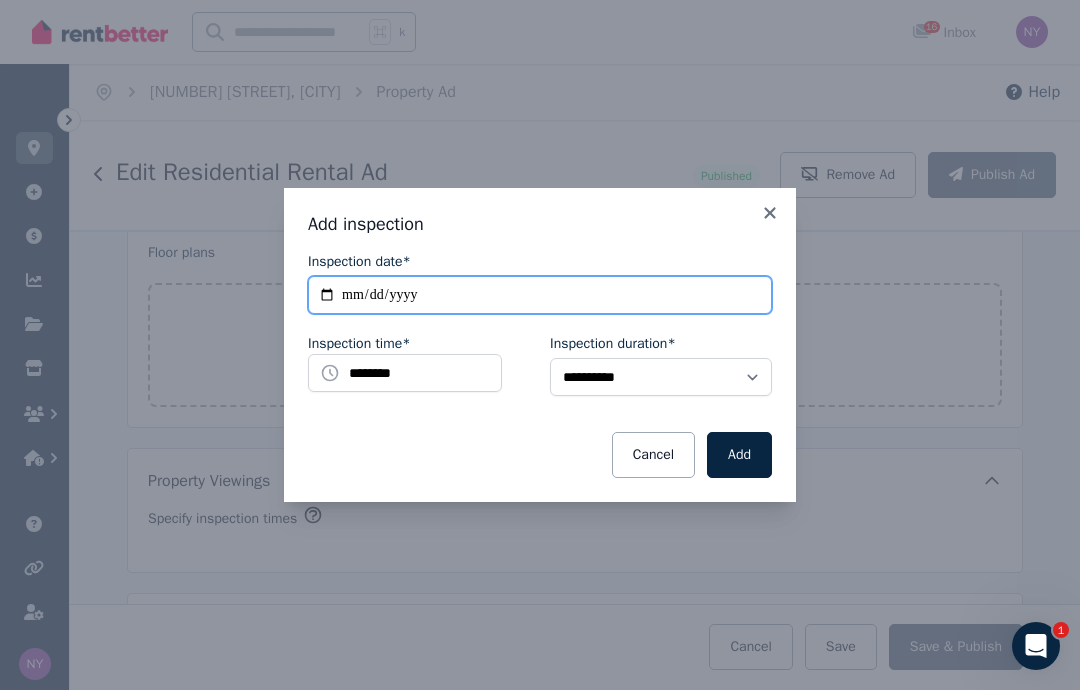 type on "**********" 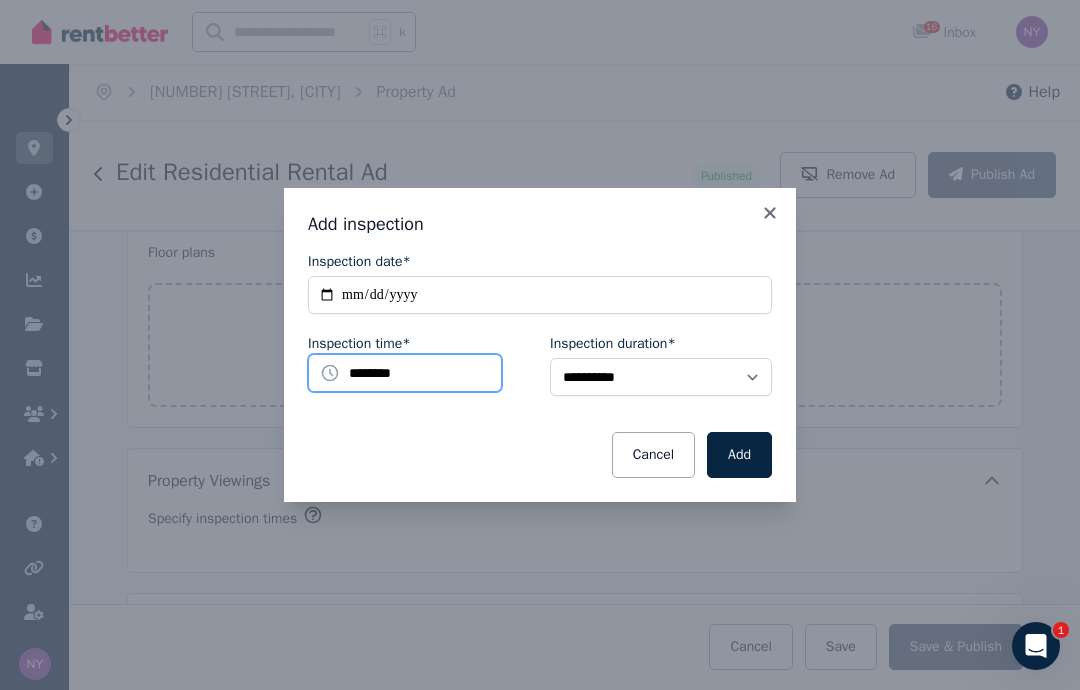 click on "********" at bounding box center [405, 373] 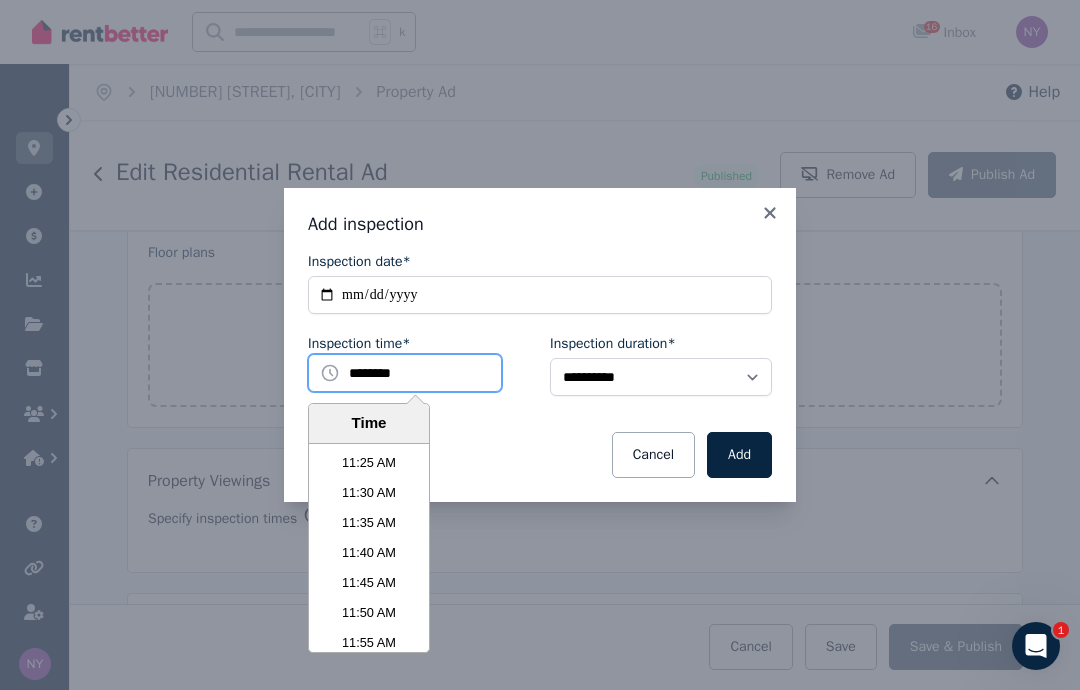 scroll, scrollTop: 4109, scrollLeft: 0, axis: vertical 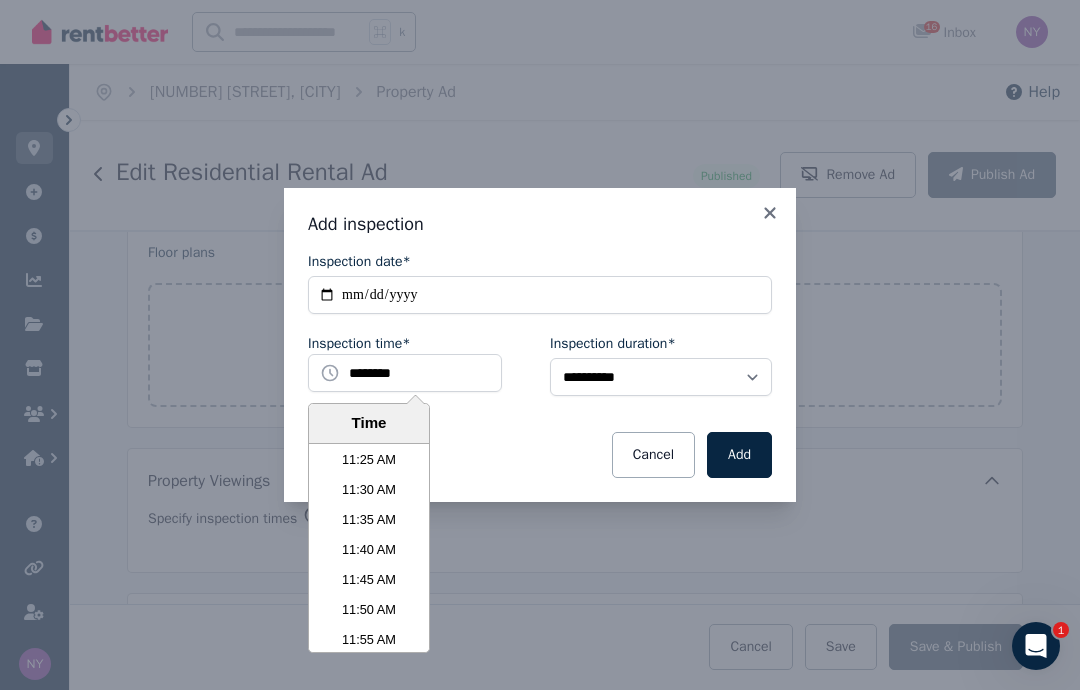 click on "11:45 AM" at bounding box center (369, 580) 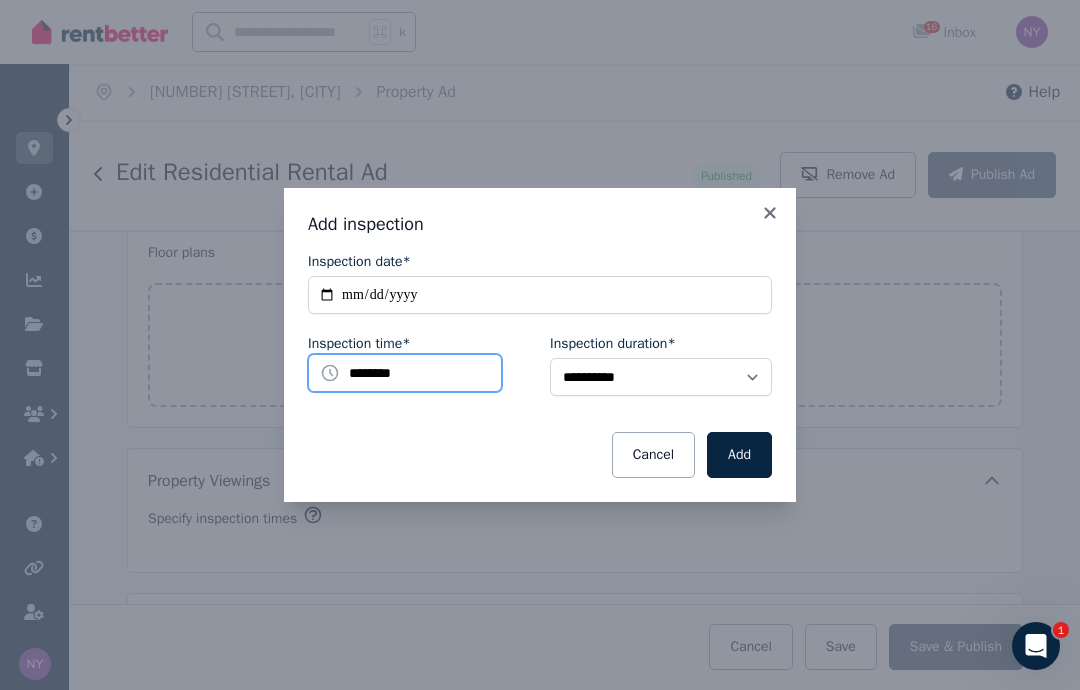 click on "********" at bounding box center [405, 373] 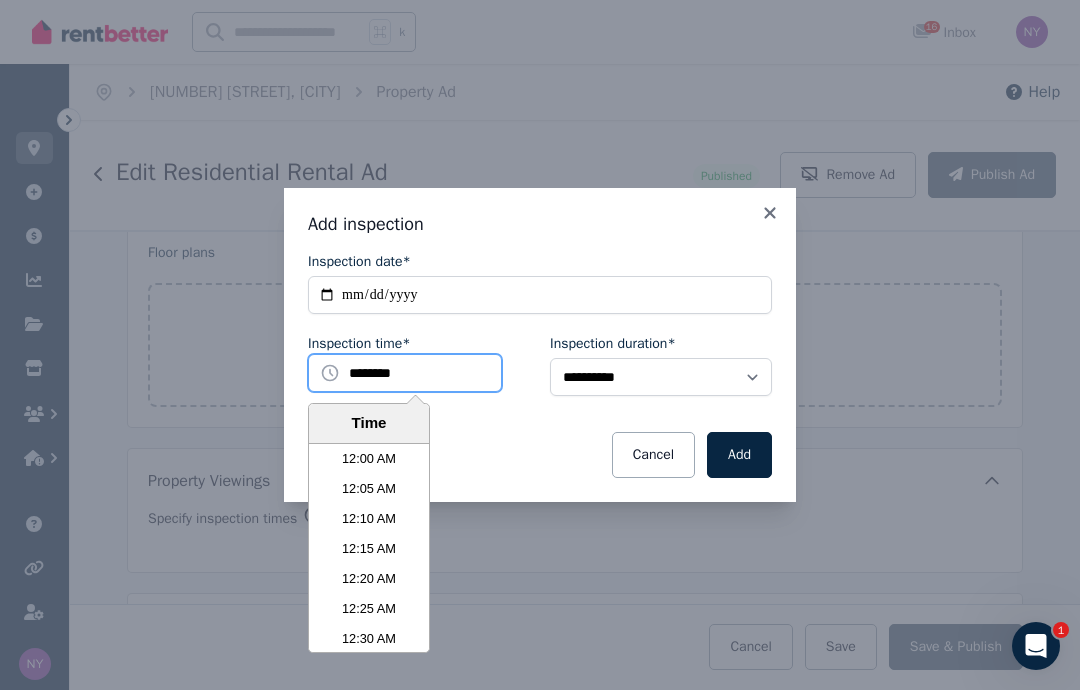 scroll, scrollTop: 4140, scrollLeft: 0, axis: vertical 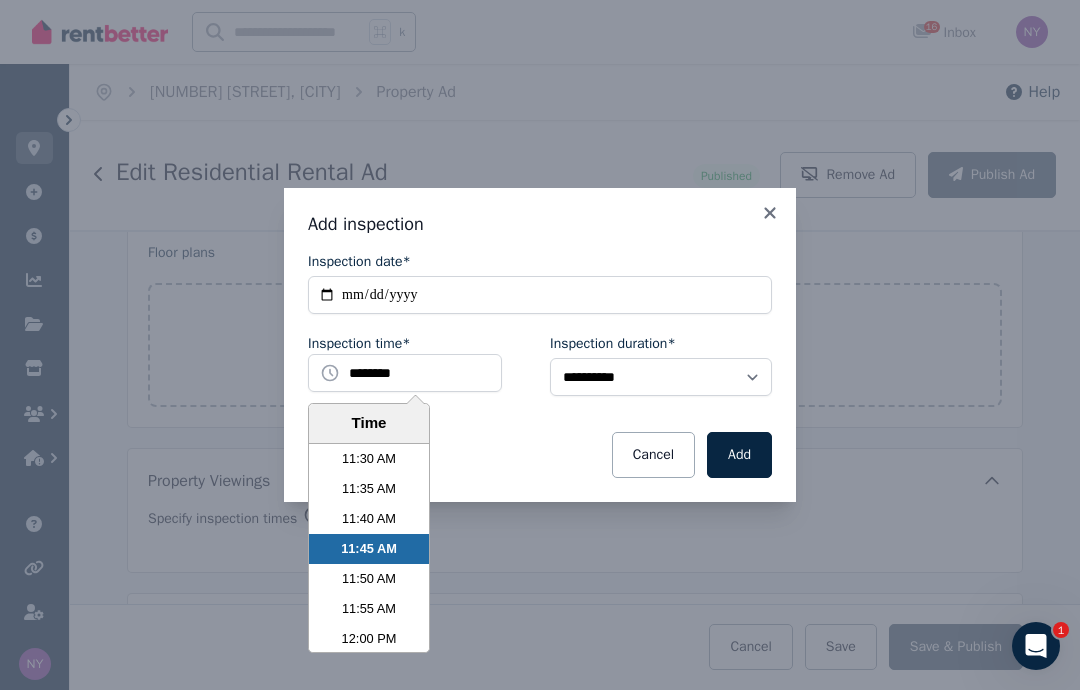 click on "11:30 AM" at bounding box center [369, 459] 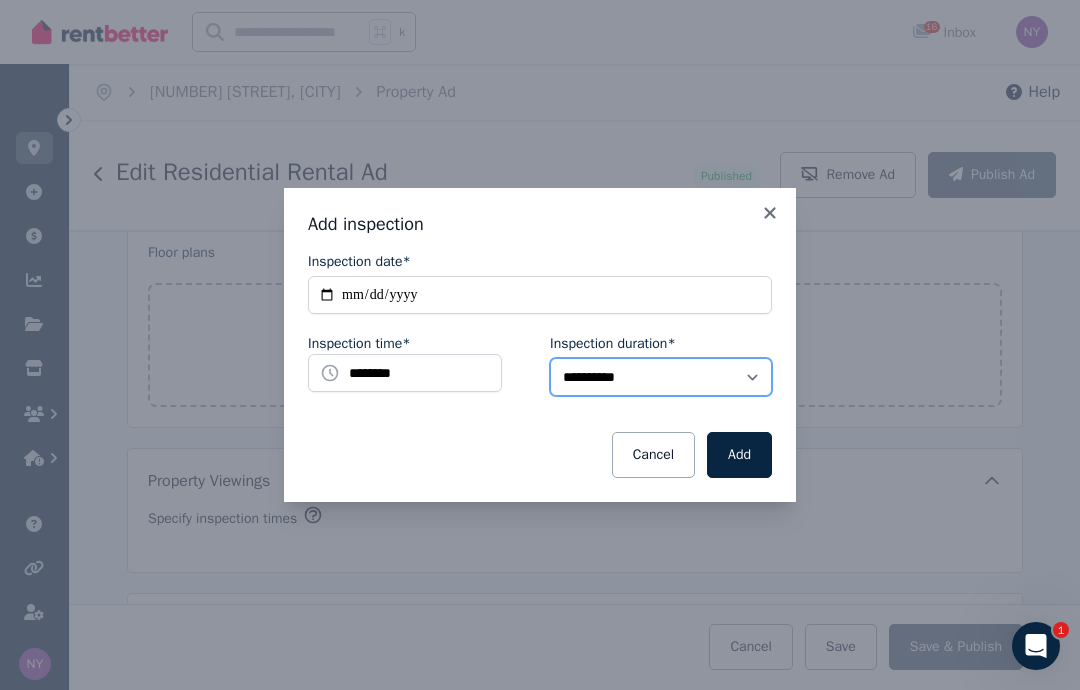 click on "**********" at bounding box center (661, 377) 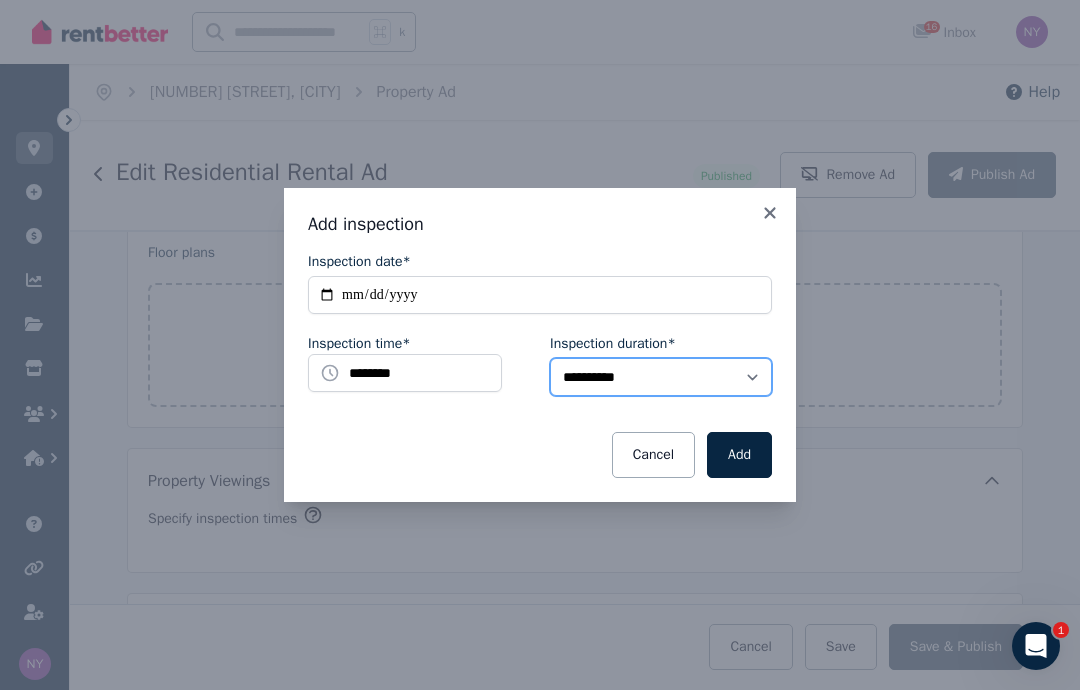 select on "**" 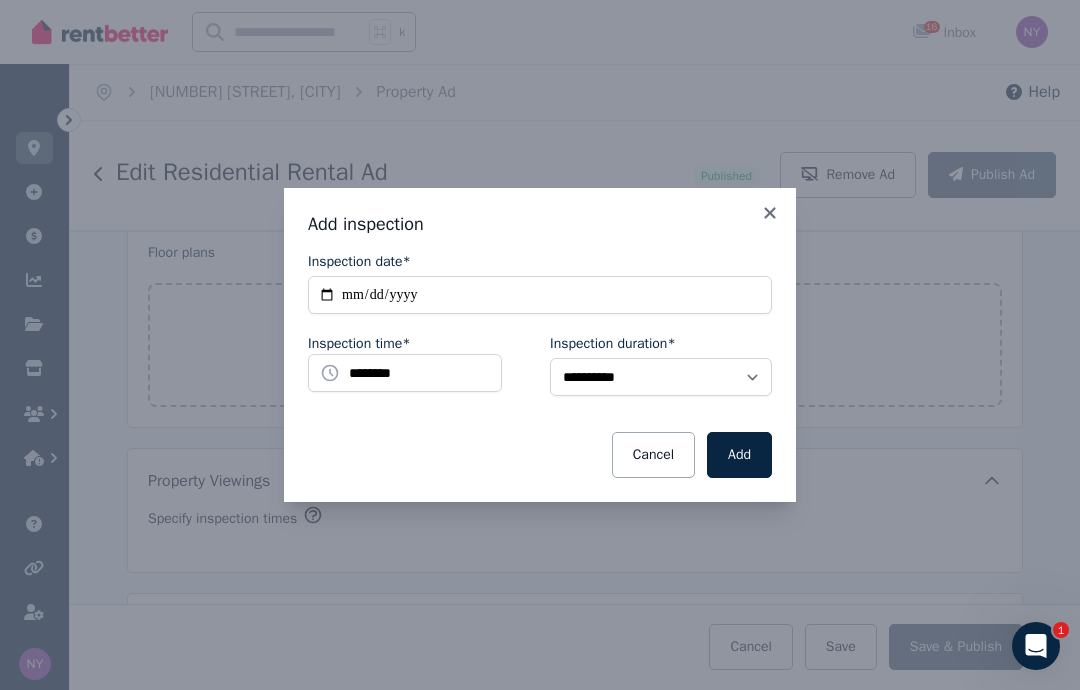 click on "Add" at bounding box center (739, 455) 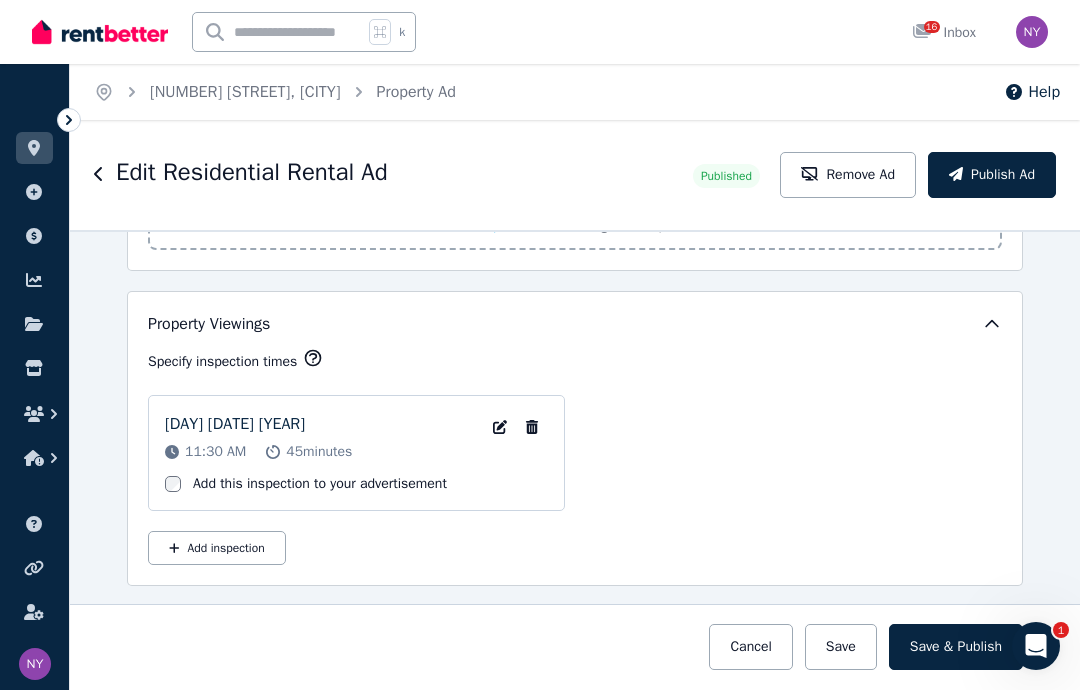 scroll, scrollTop: 3156, scrollLeft: 0, axis: vertical 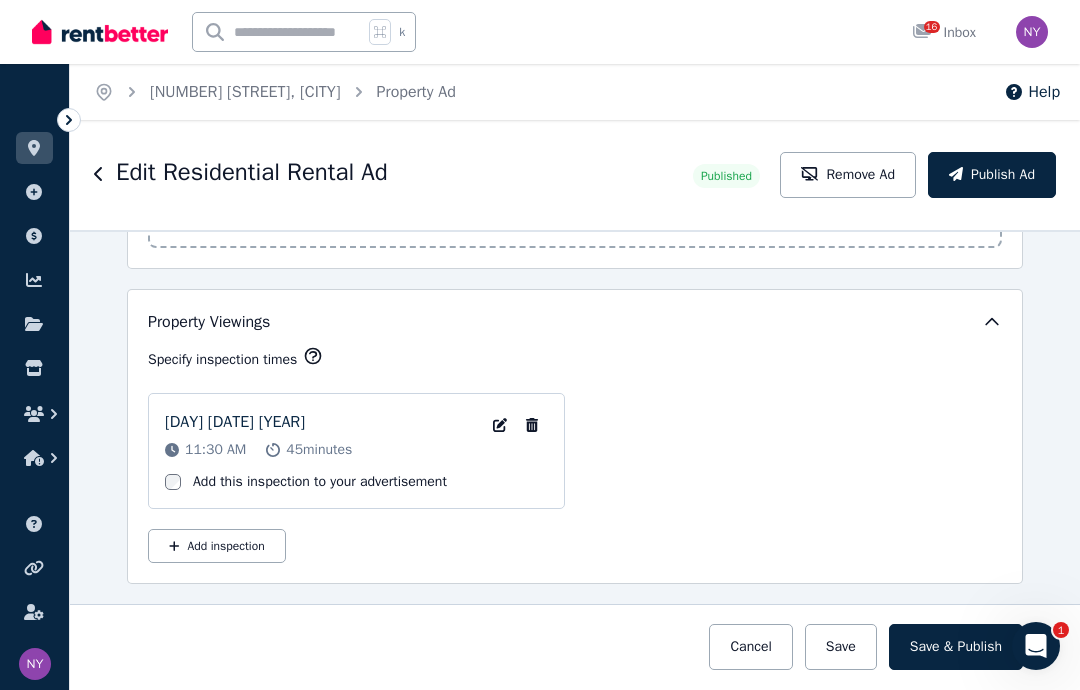 click on "Add inspection" at bounding box center [217, 546] 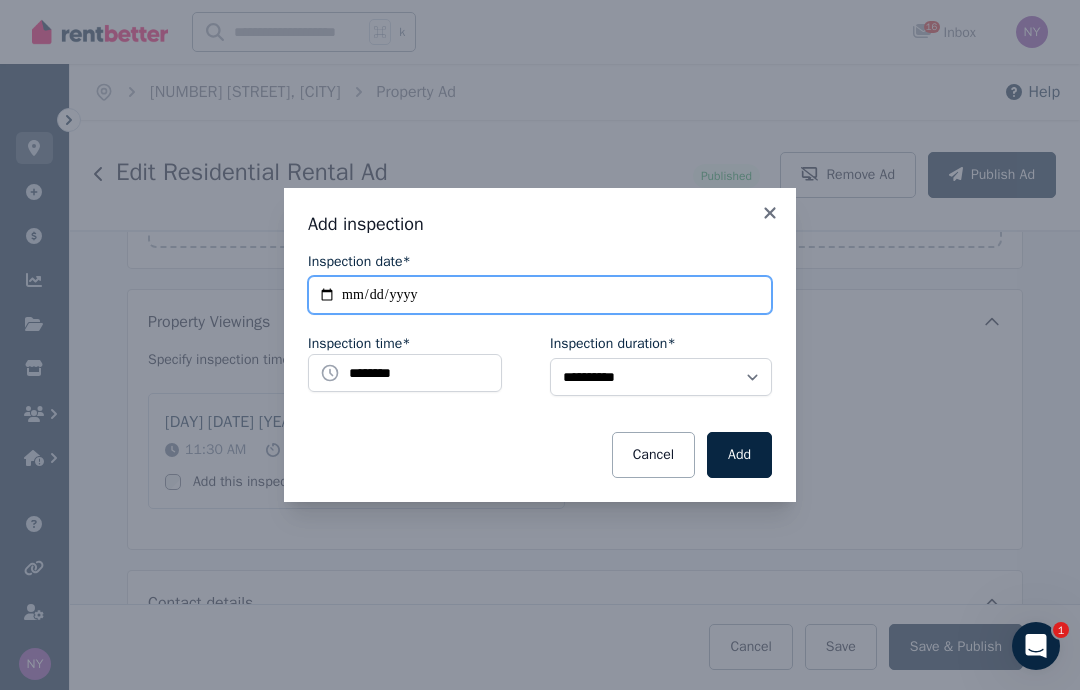 click on "**********" at bounding box center (540, 295) 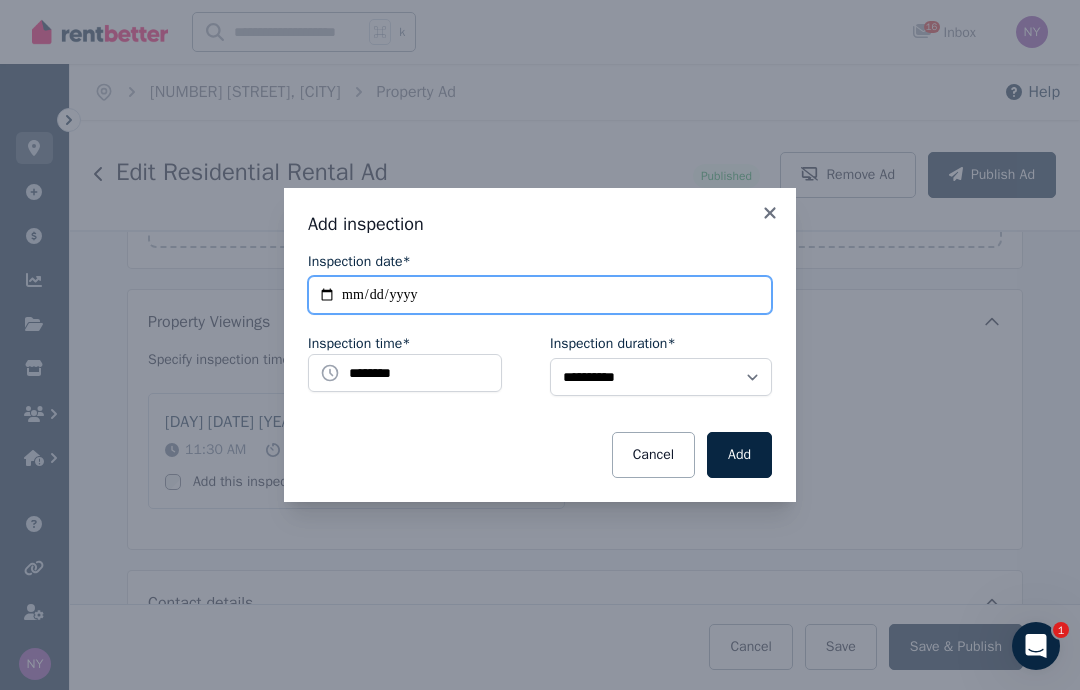 type on "**********" 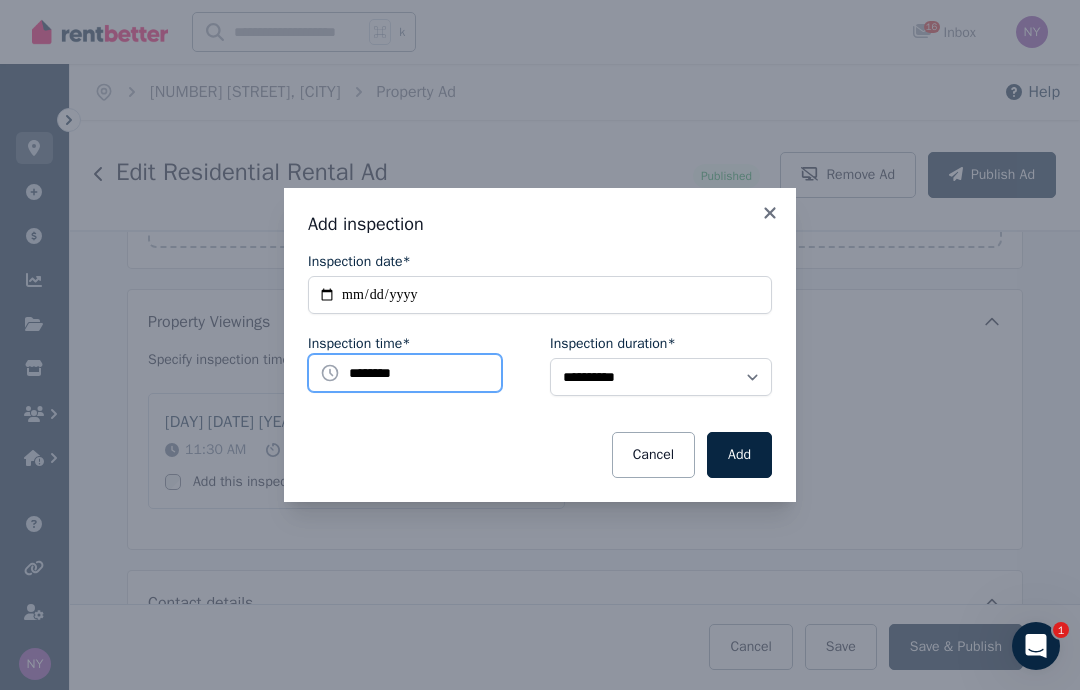 click on "********" at bounding box center (405, 373) 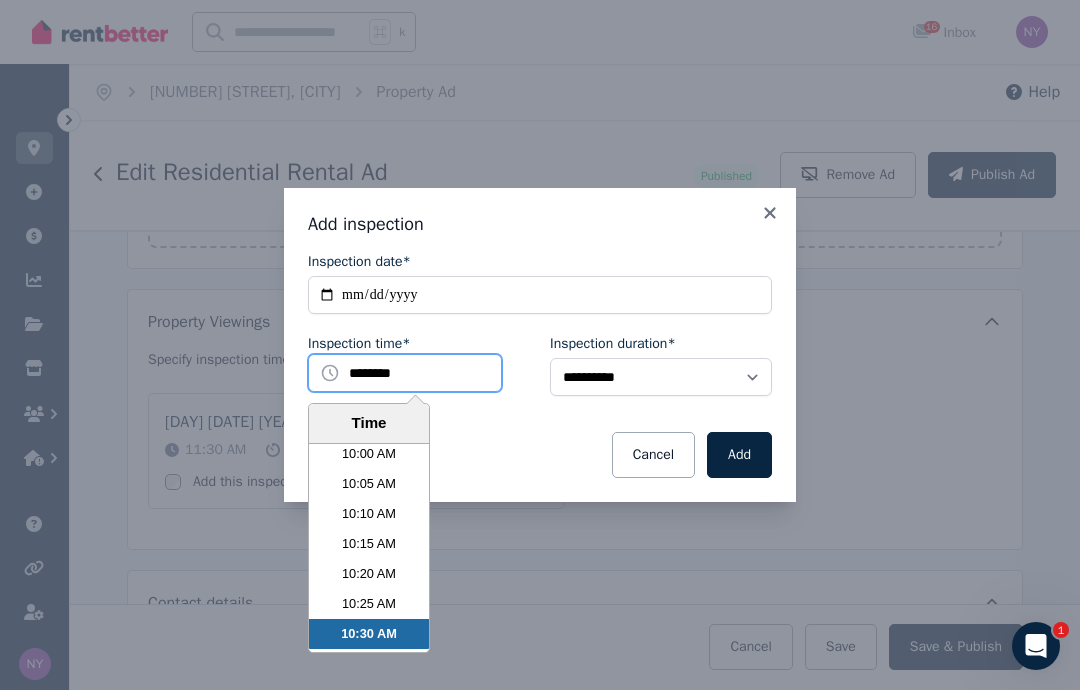 scroll, scrollTop: 3604, scrollLeft: 0, axis: vertical 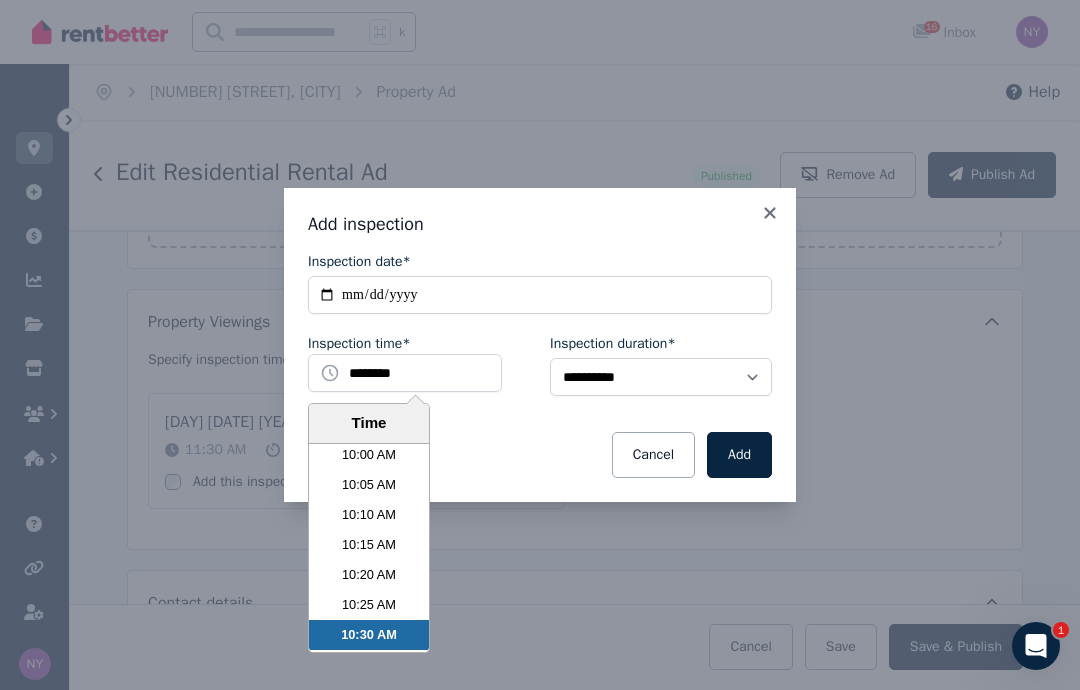 click on "10:05 AM" at bounding box center [369, 485] 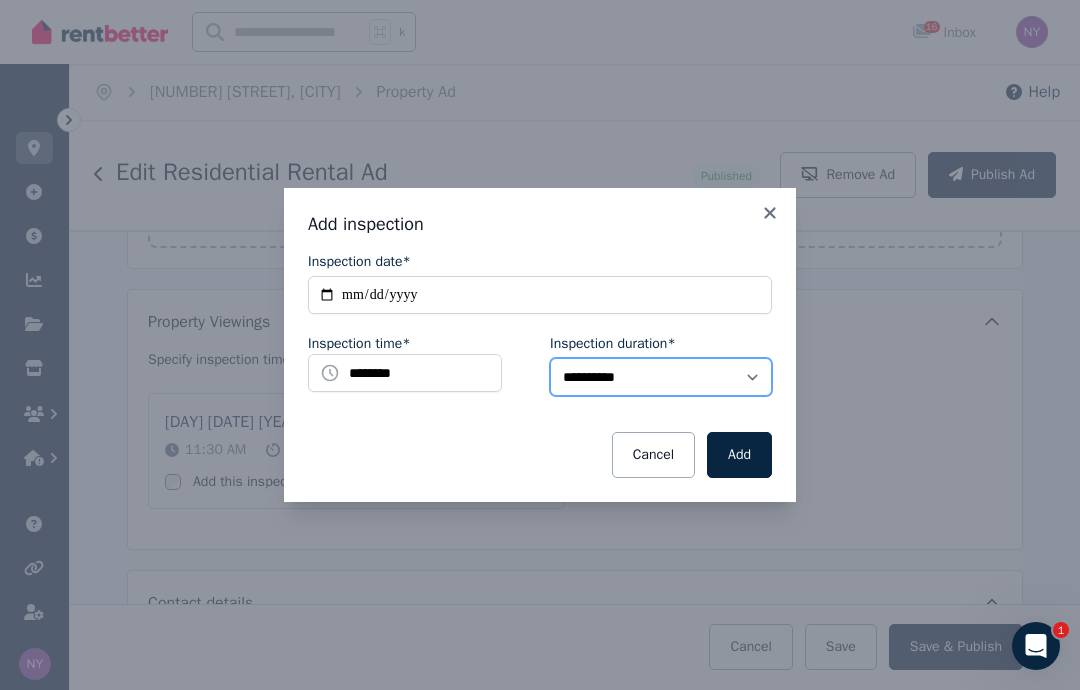 click on "**********" at bounding box center [661, 377] 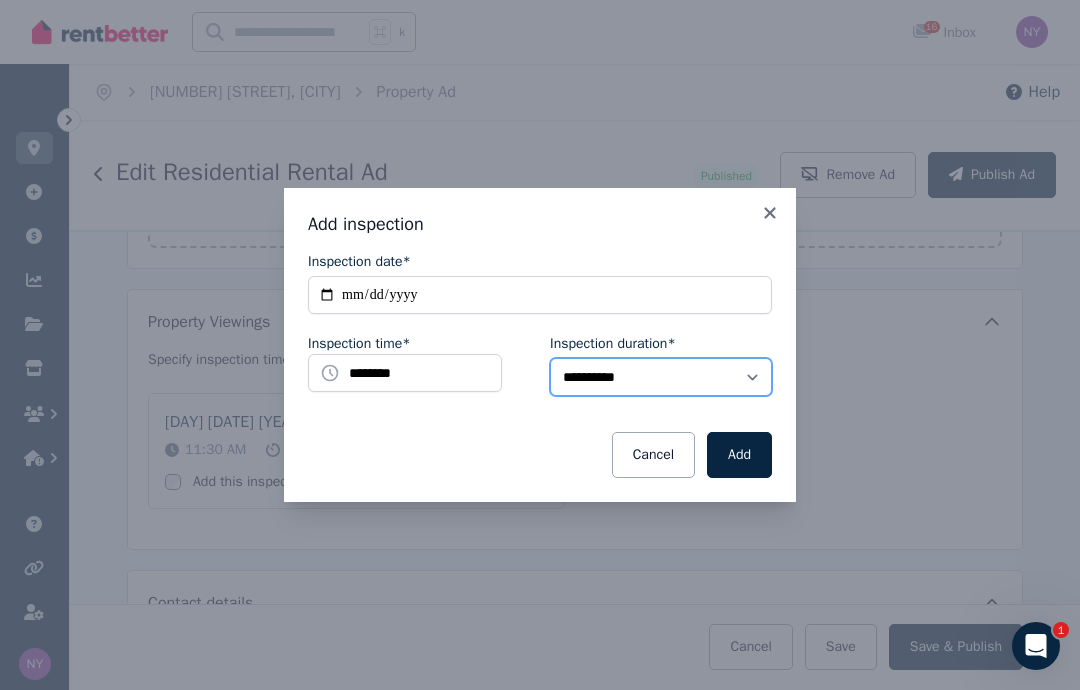 select on "**" 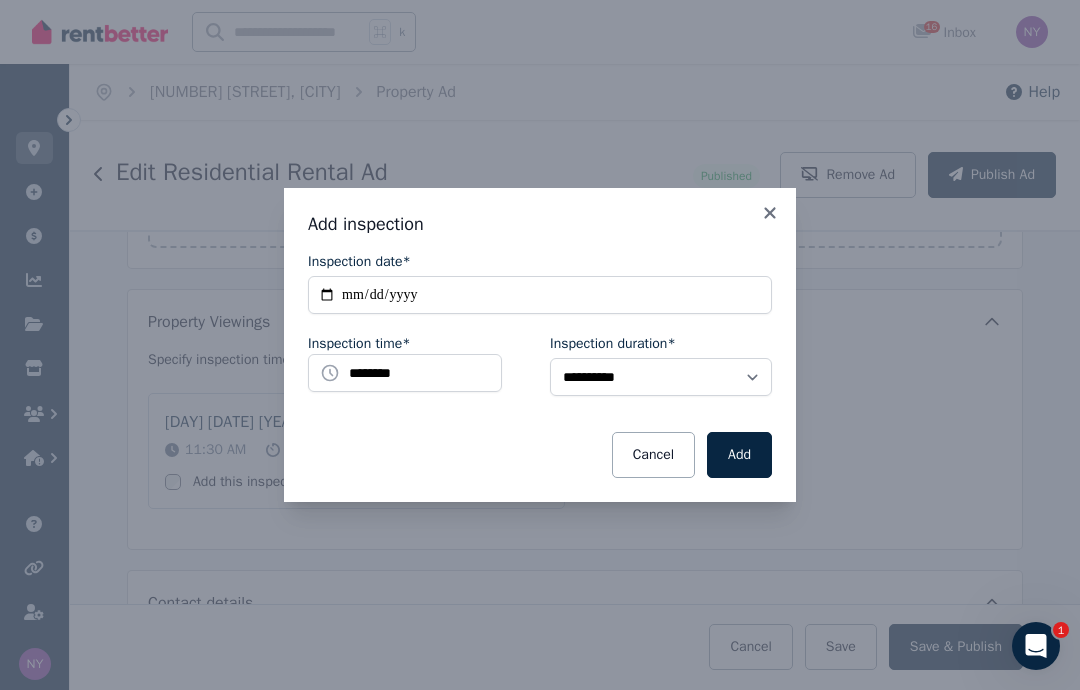 click on "Add" at bounding box center (739, 455) 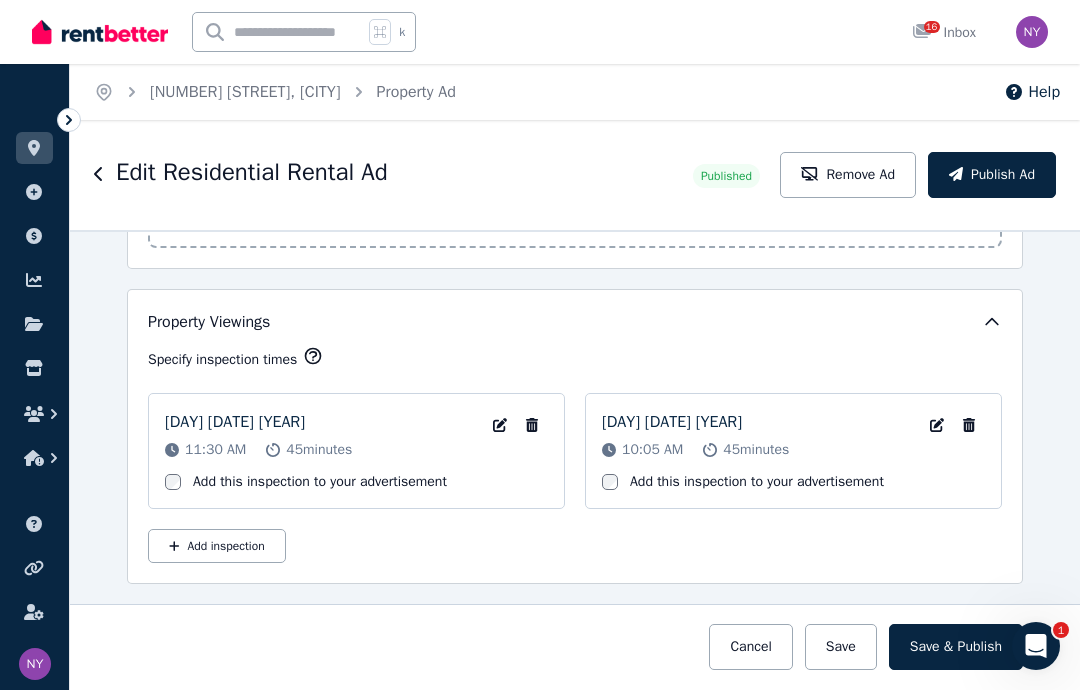 click on "Add this inspection to your advertisement" at bounding box center [320, 482] 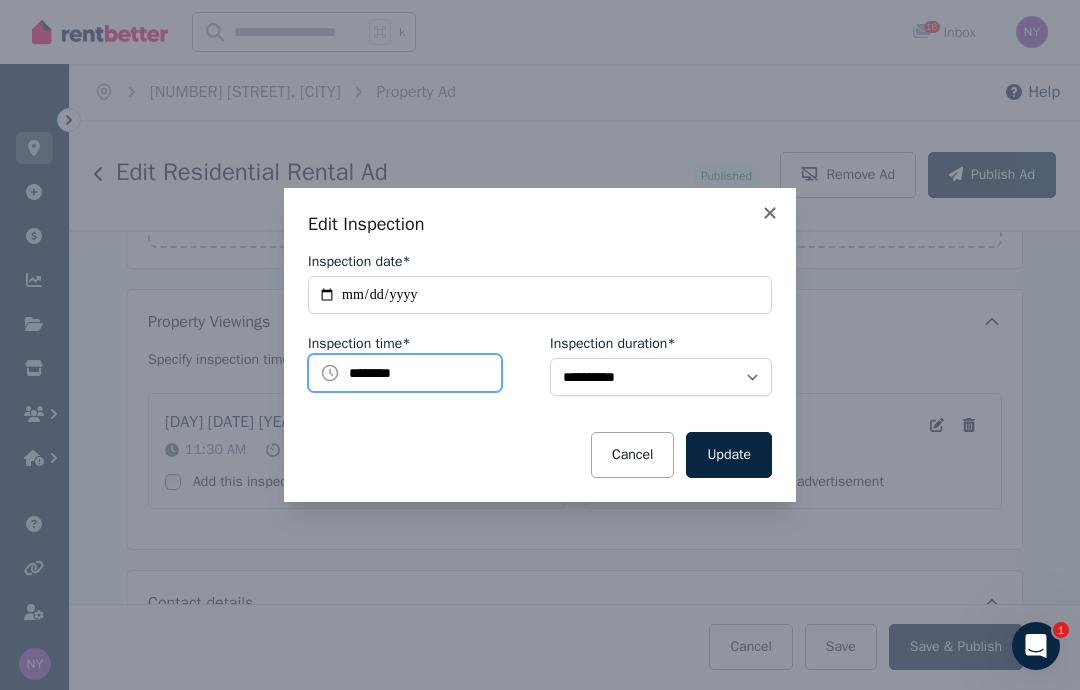 click on "********" at bounding box center [405, 373] 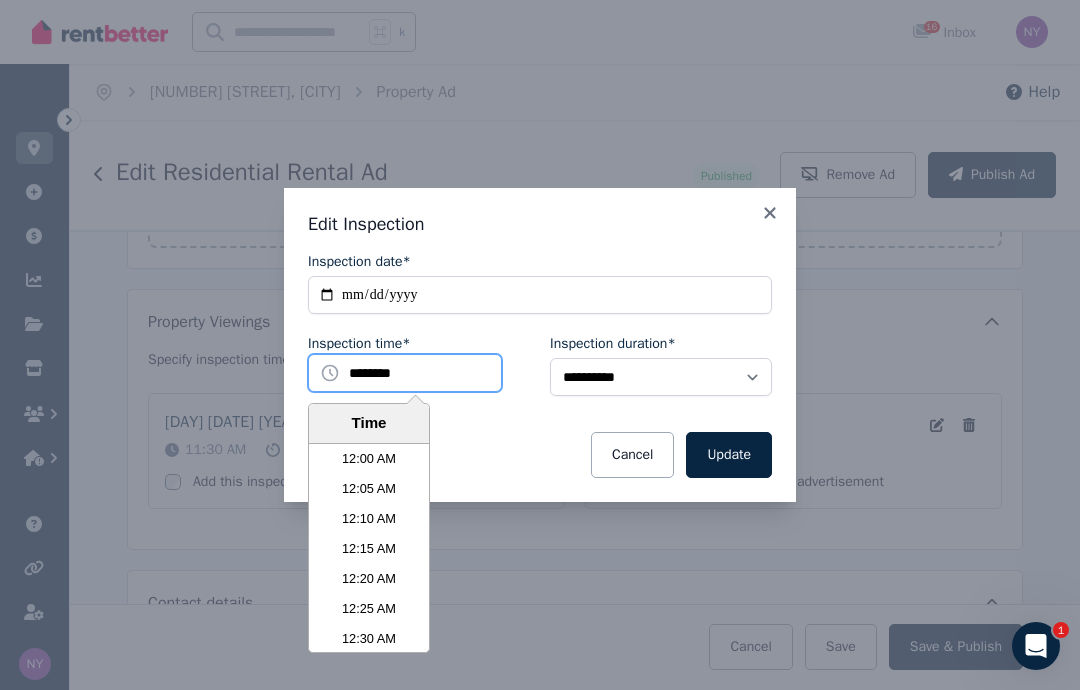scroll, scrollTop: 3540, scrollLeft: 0, axis: vertical 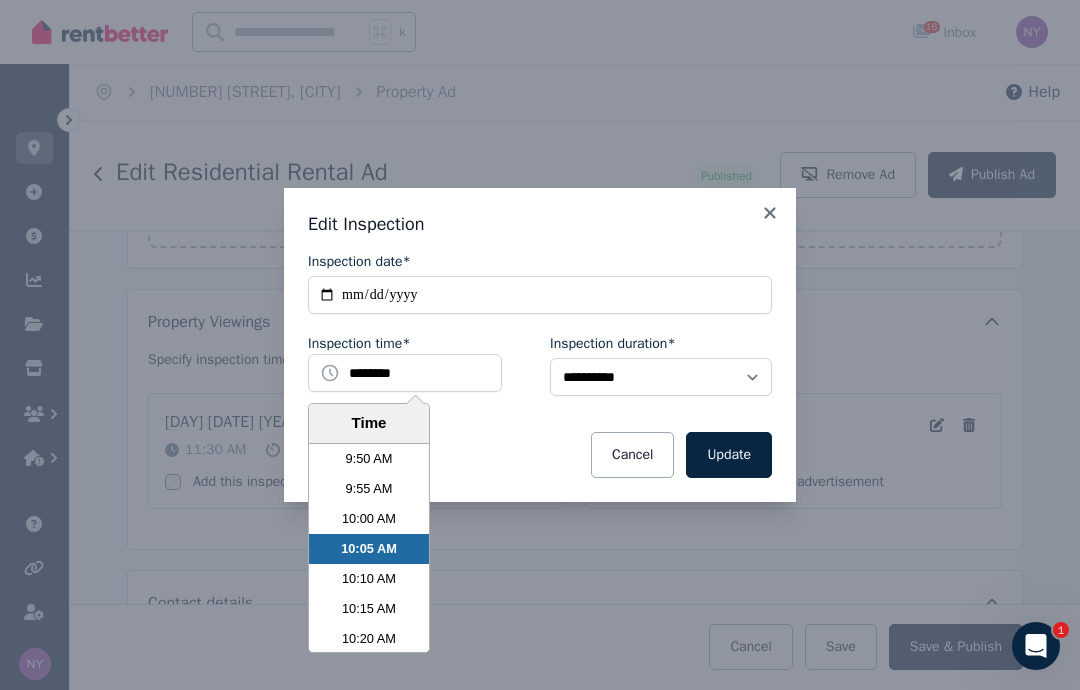 click on "10:00 AM" at bounding box center (369, 519) 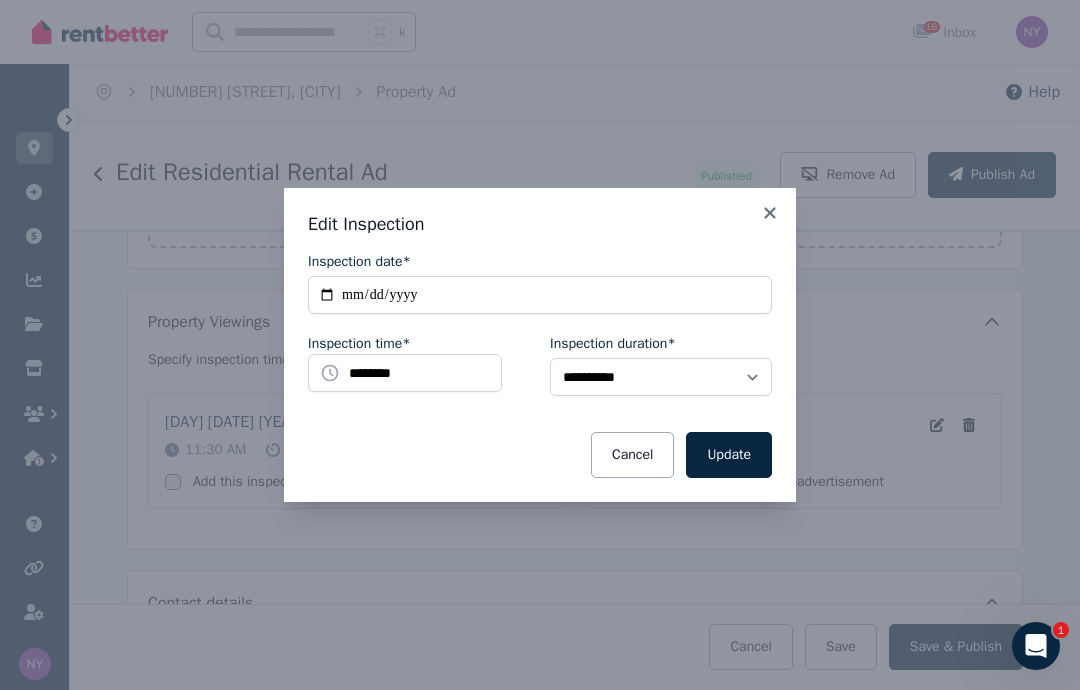 click on "Update" at bounding box center [729, 455] 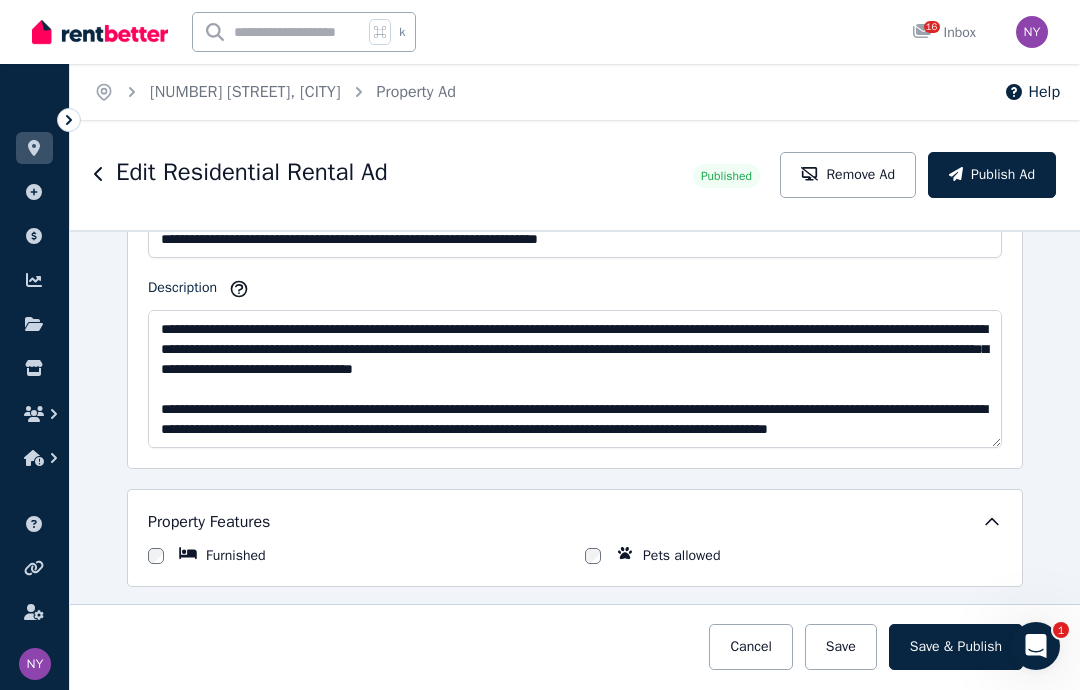 scroll, scrollTop: 1258, scrollLeft: 0, axis: vertical 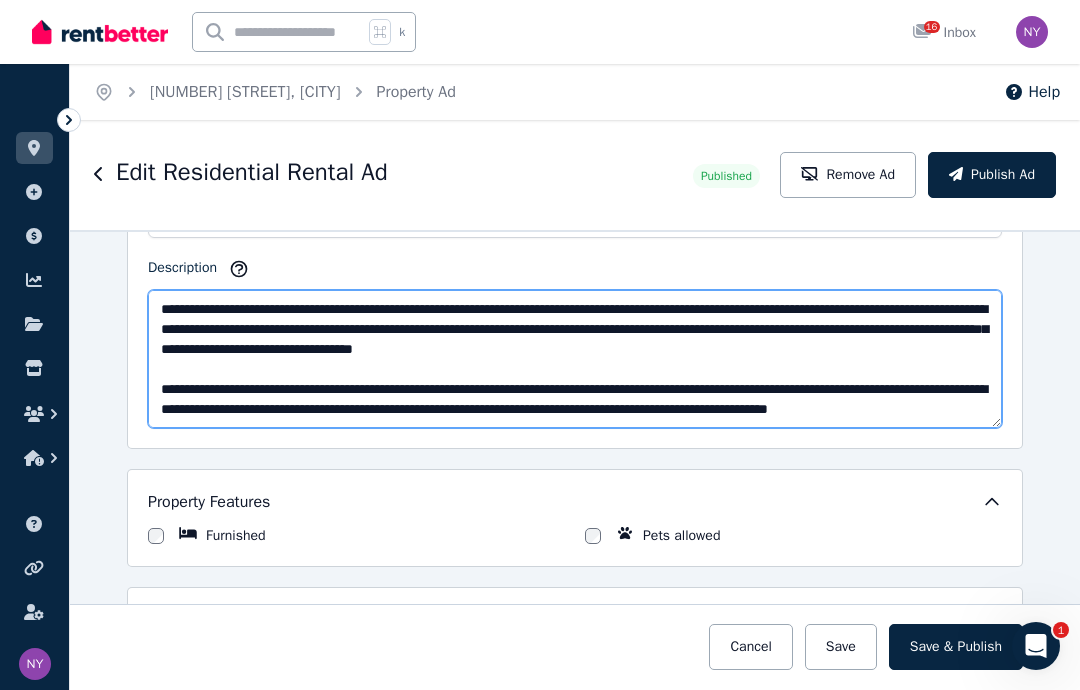 click on "Description" at bounding box center [575, 359] 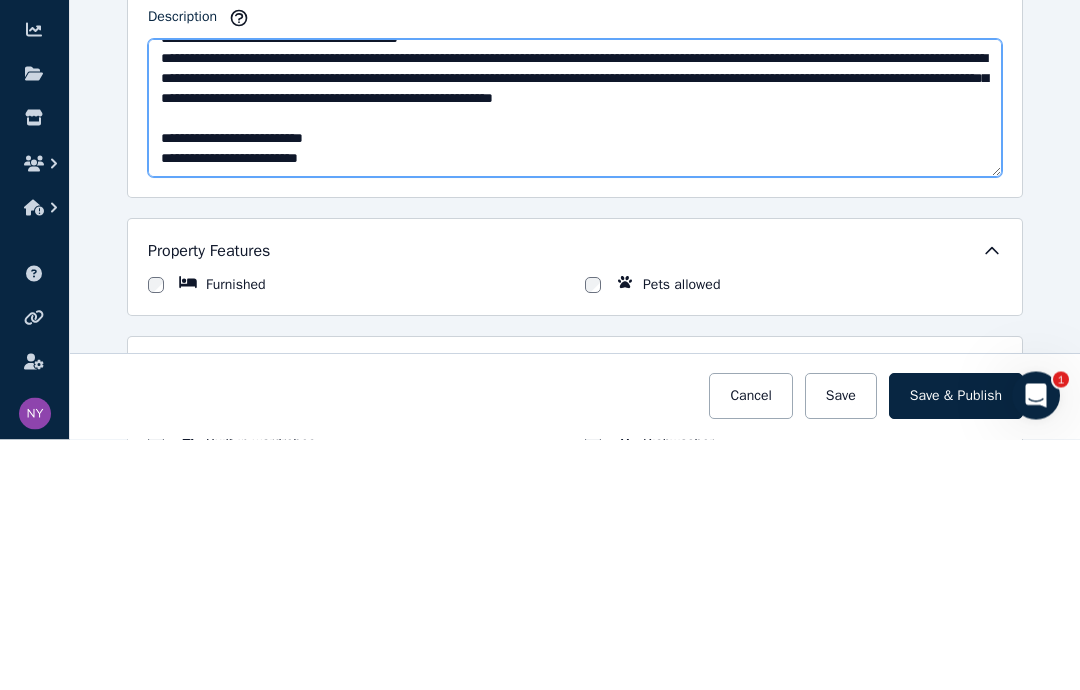 scroll, scrollTop: 300, scrollLeft: 0, axis: vertical 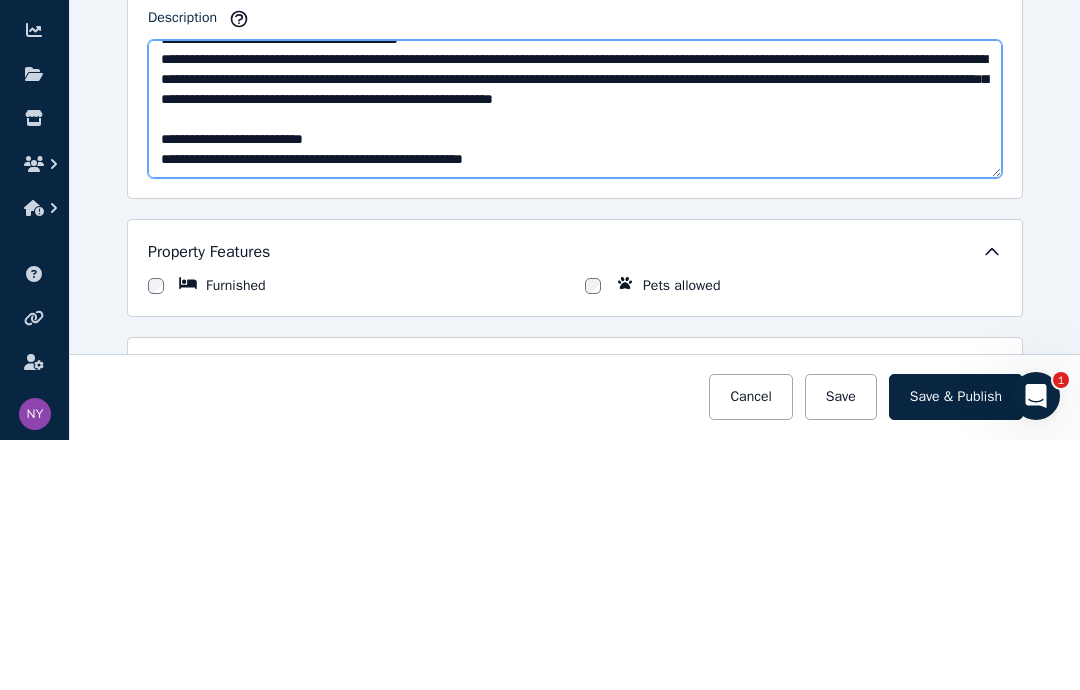 click on "Description" at bounding box center [575, 359] 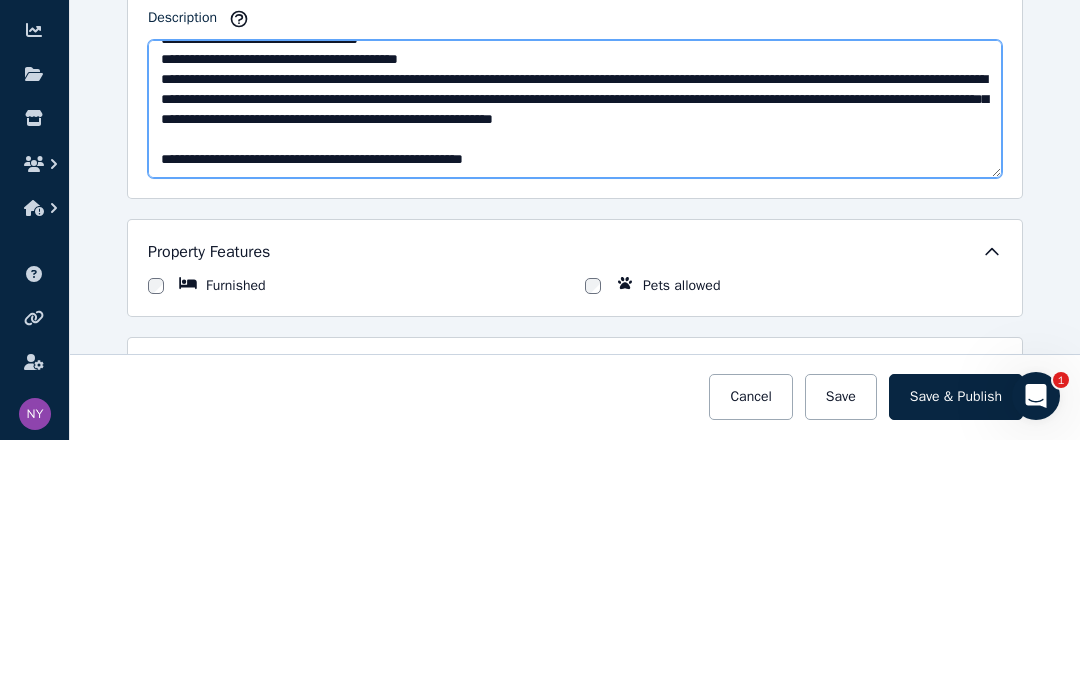 scroll, scrollTop: 280, scrollLeft: 0, axis: vertical 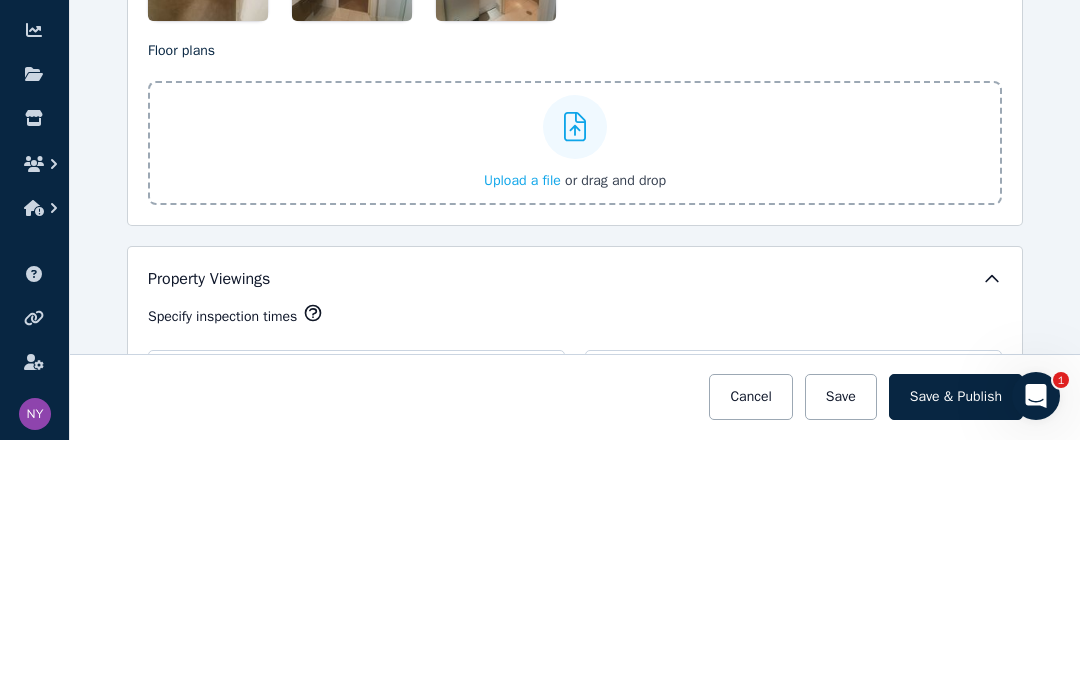 type on "**********" 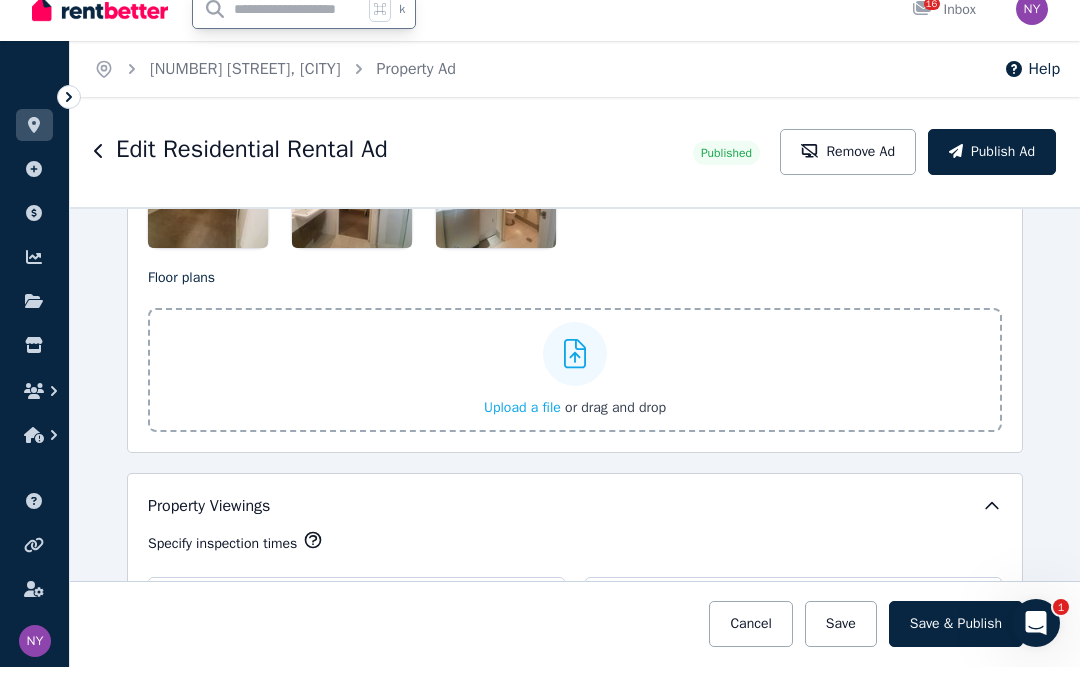 click on "Publish Ad" at bounding box center (992, 175) 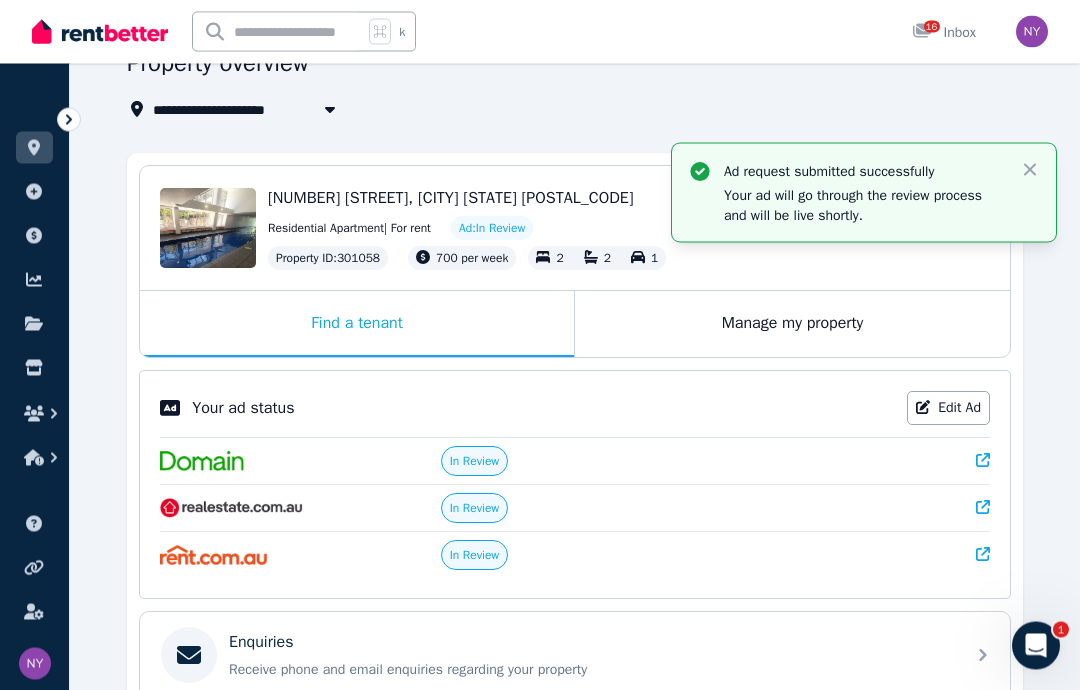 scroll, scrollTop: 0, scrollLeft: 0, axis: both 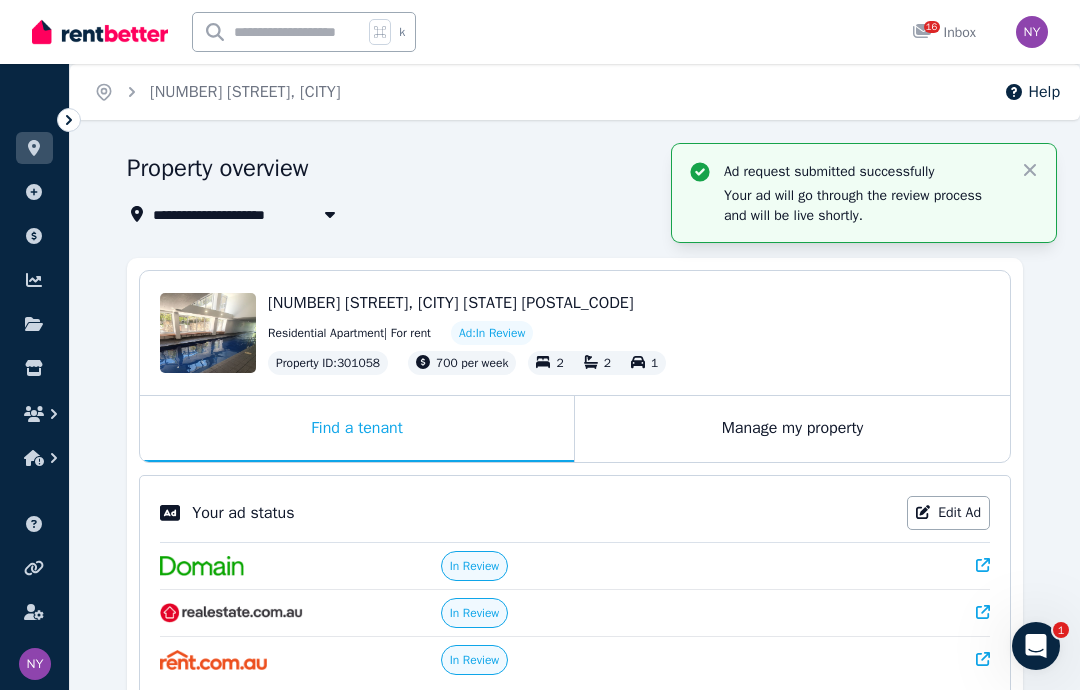 click at bounding box center [1032, 32] 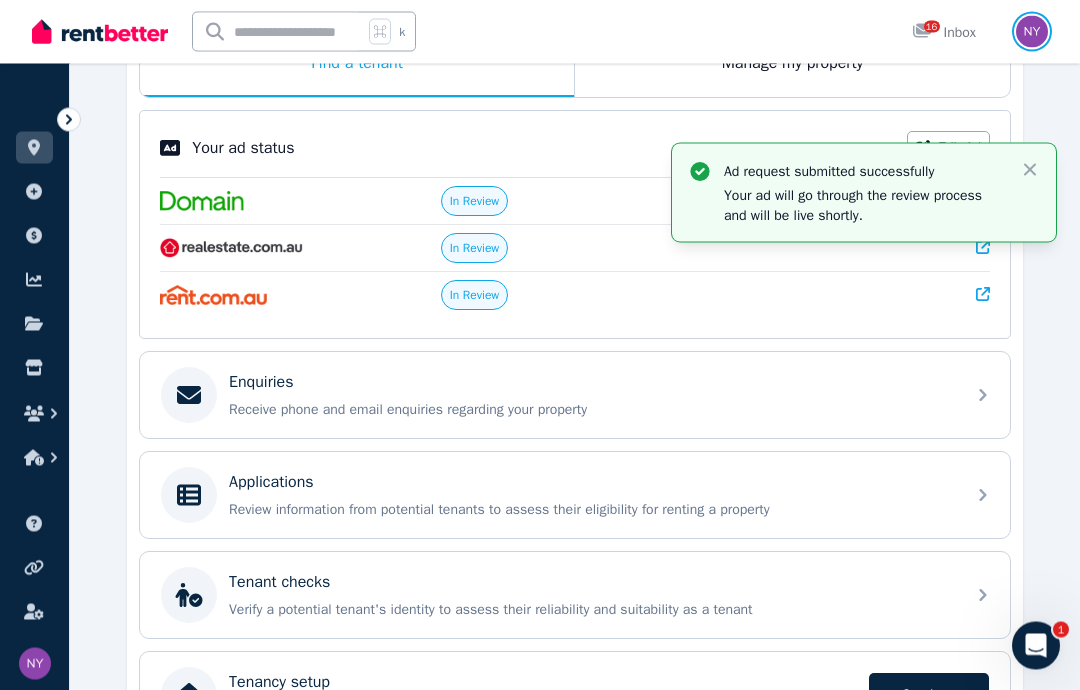 scroll, scrollTop: 0, scrollLeft: 0, axis: both 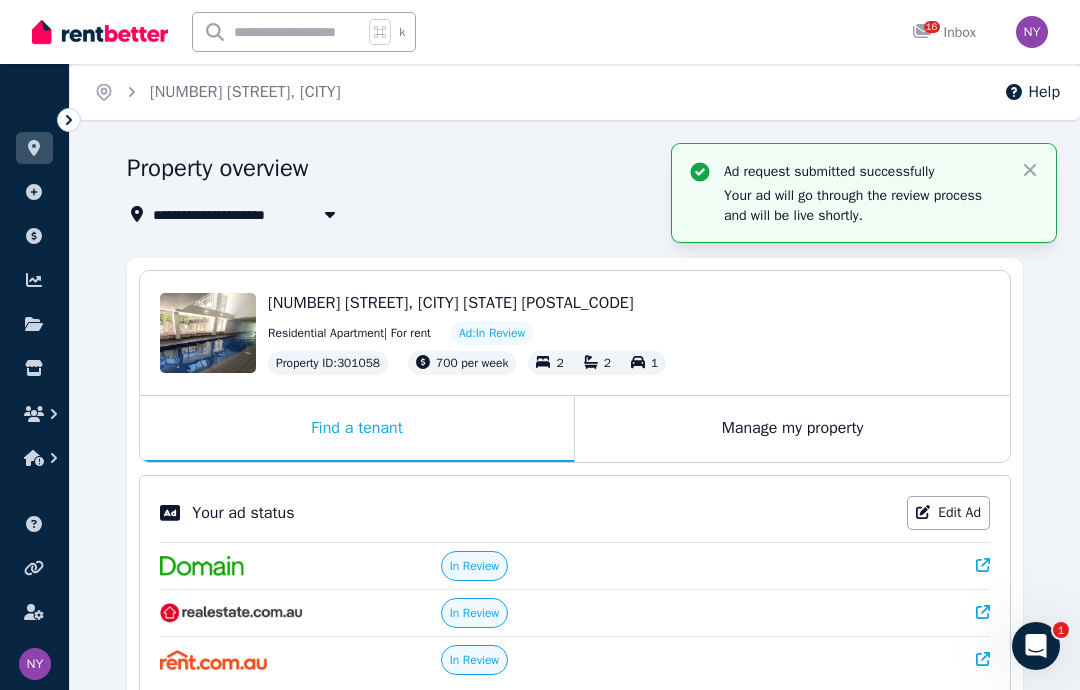 click at bounding box center (1032, 32) 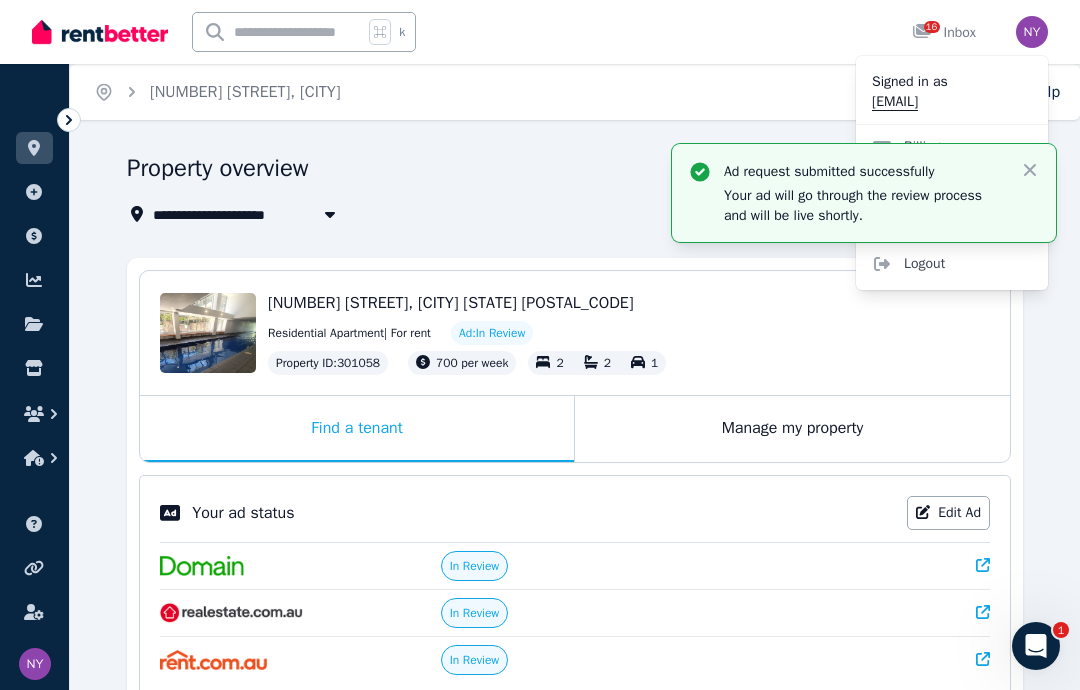 click on "Logout" at bounding box center (952, 264) 